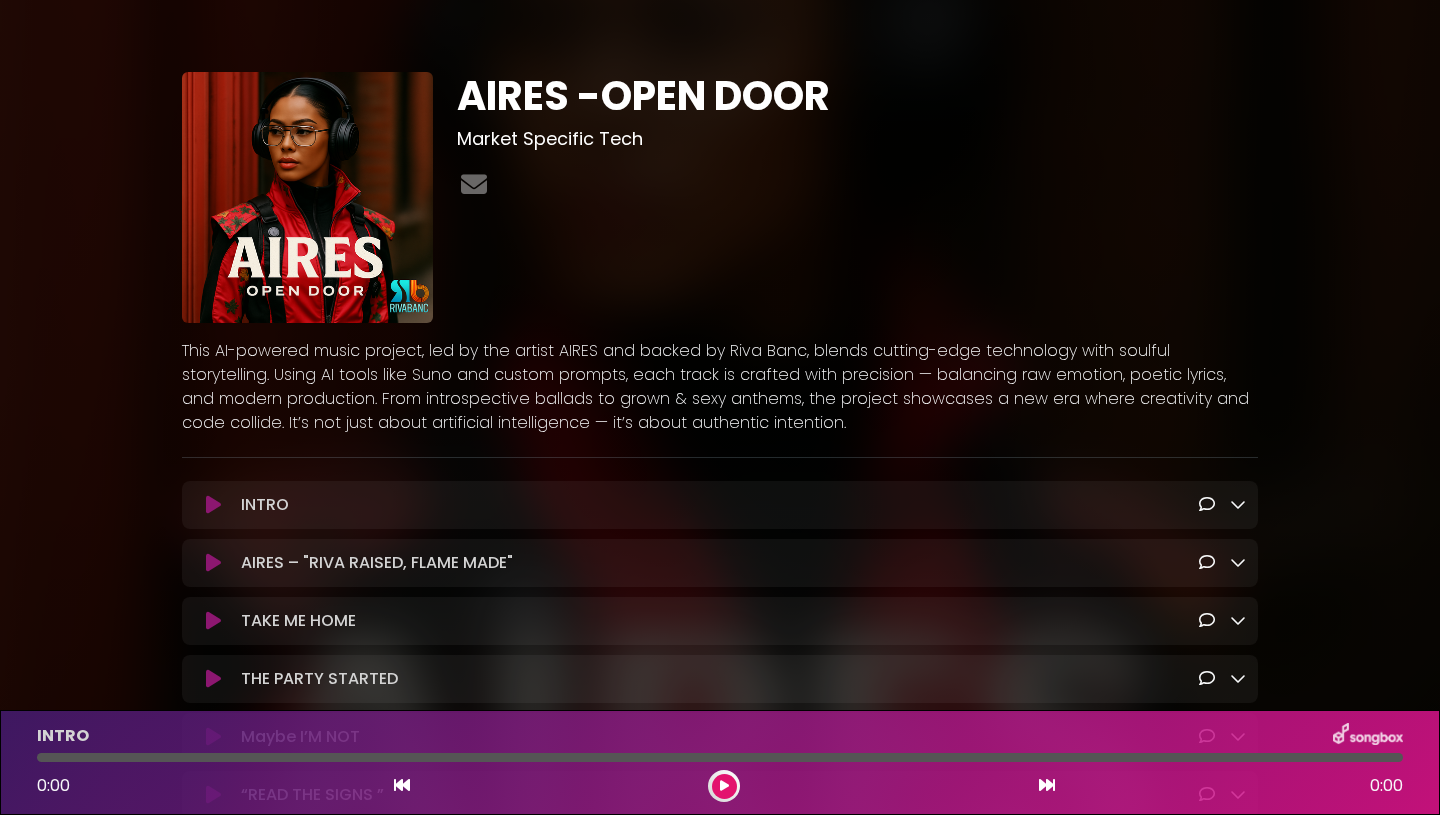 scroll, scrollTop: 0, scrollLeft: 0, axis: both 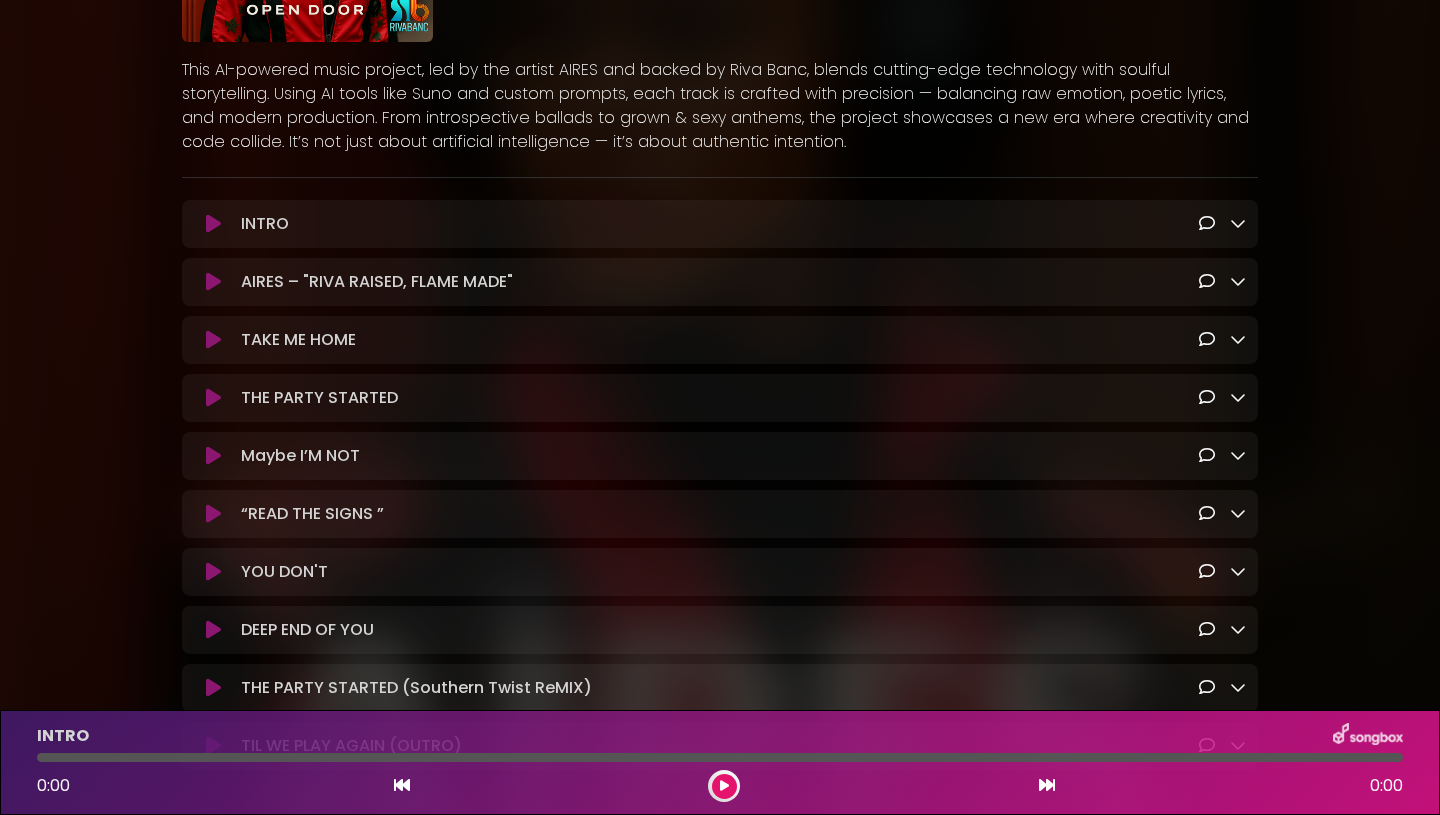 click at bounding box center [1207, 223] 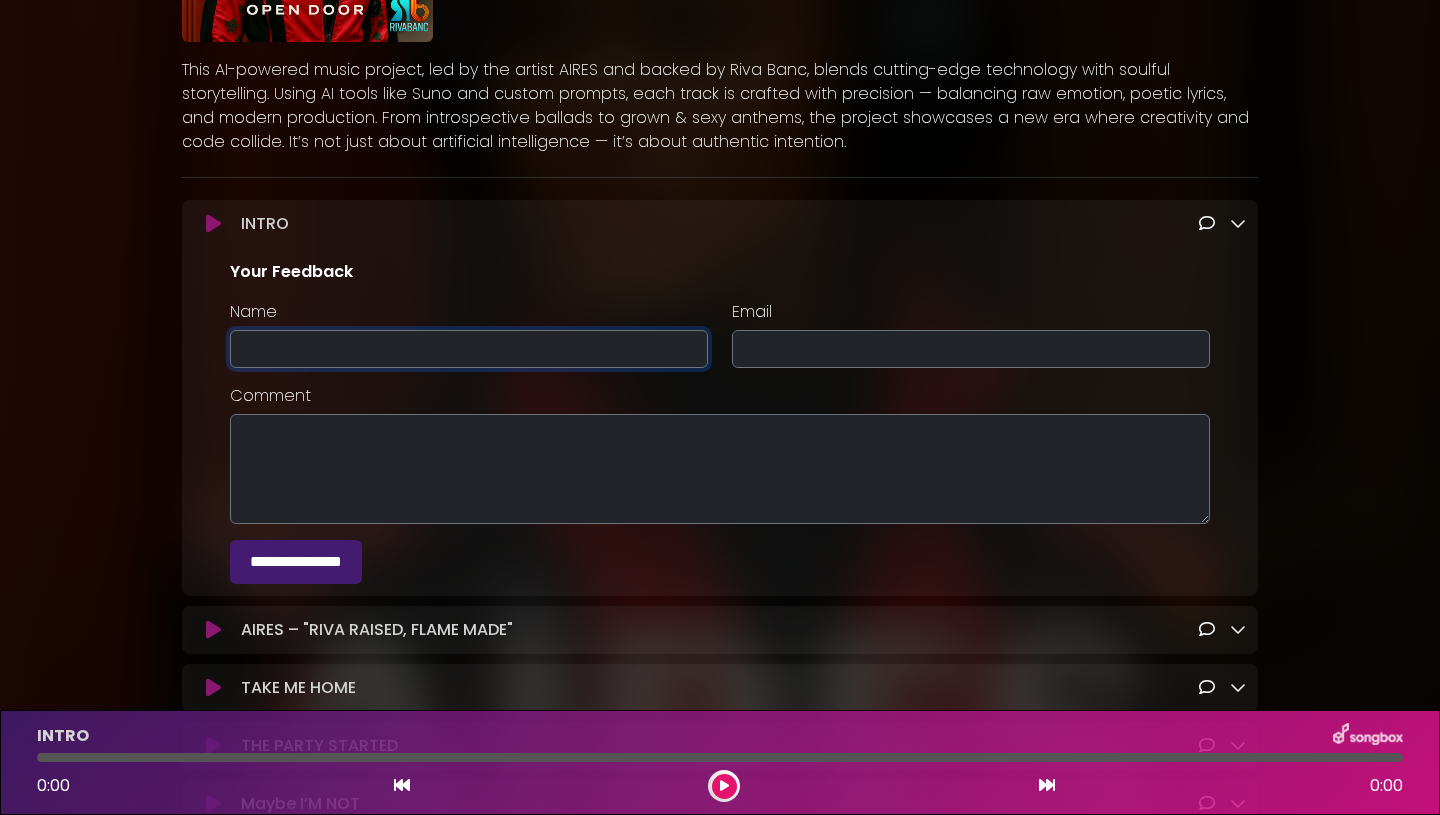 click on "Name" at bounding box center [469, 349] 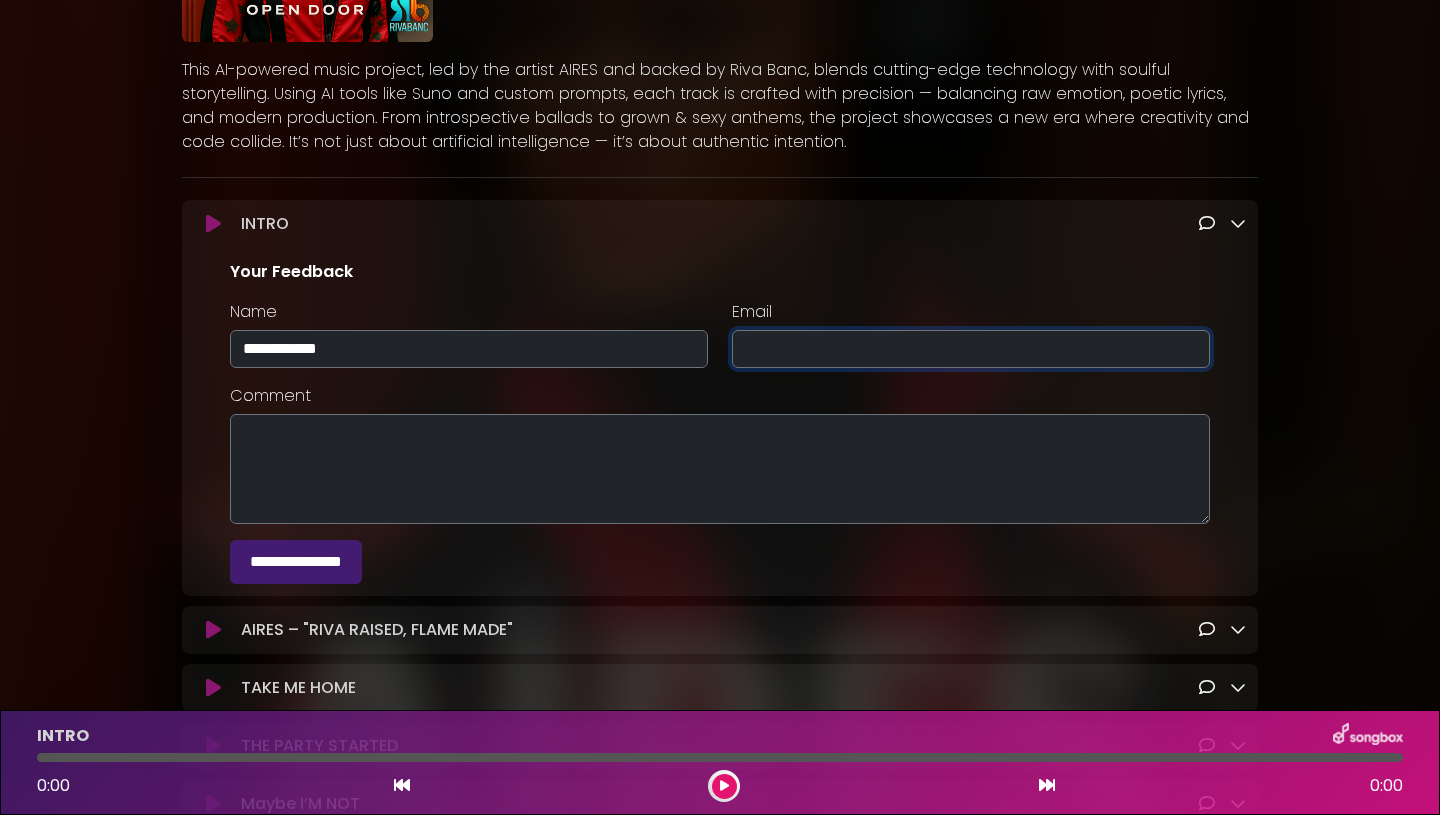 click on "Email" at bounding box center [971, 349] 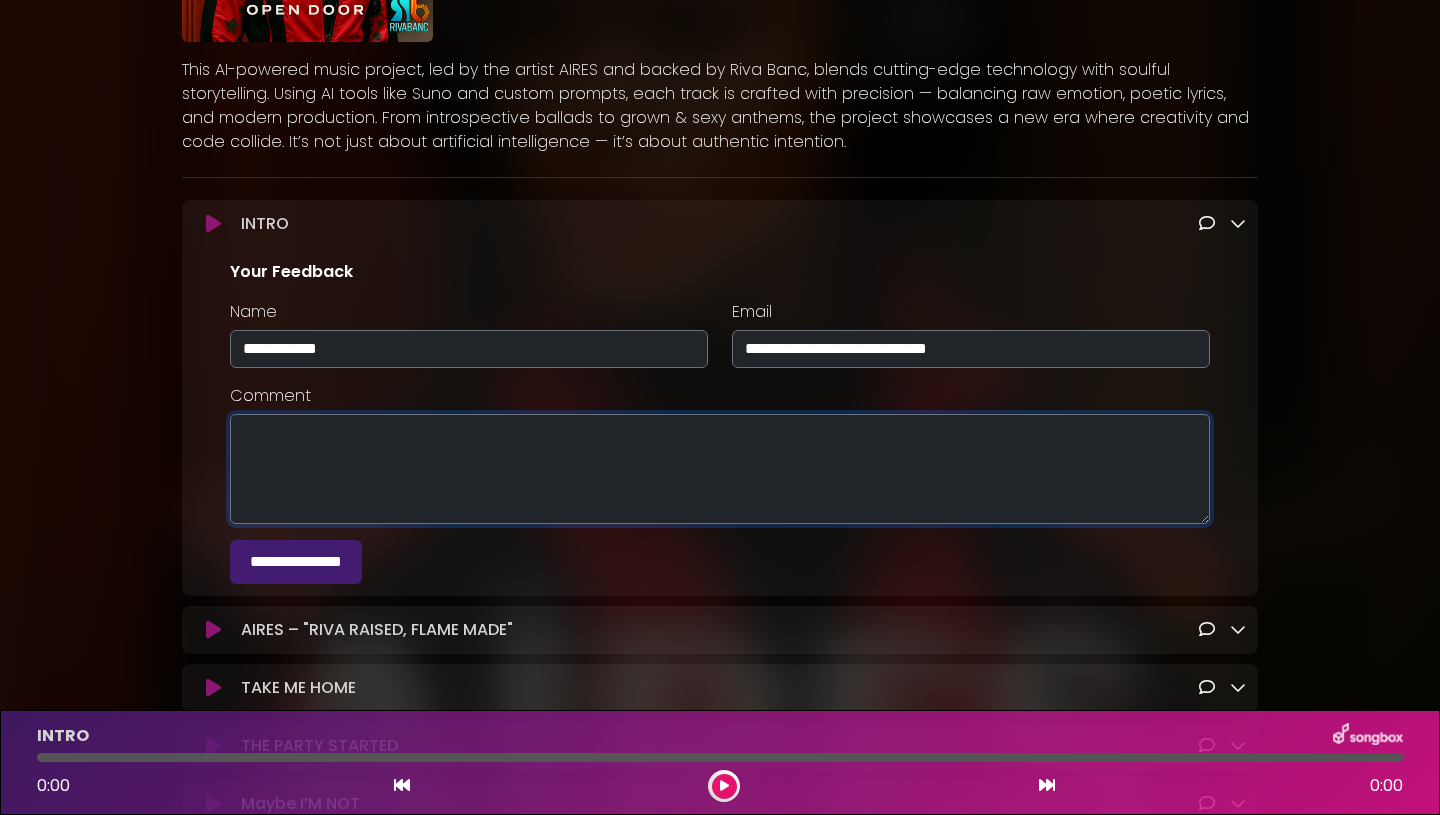 click on "Comment" at bounding box center (720, 469) 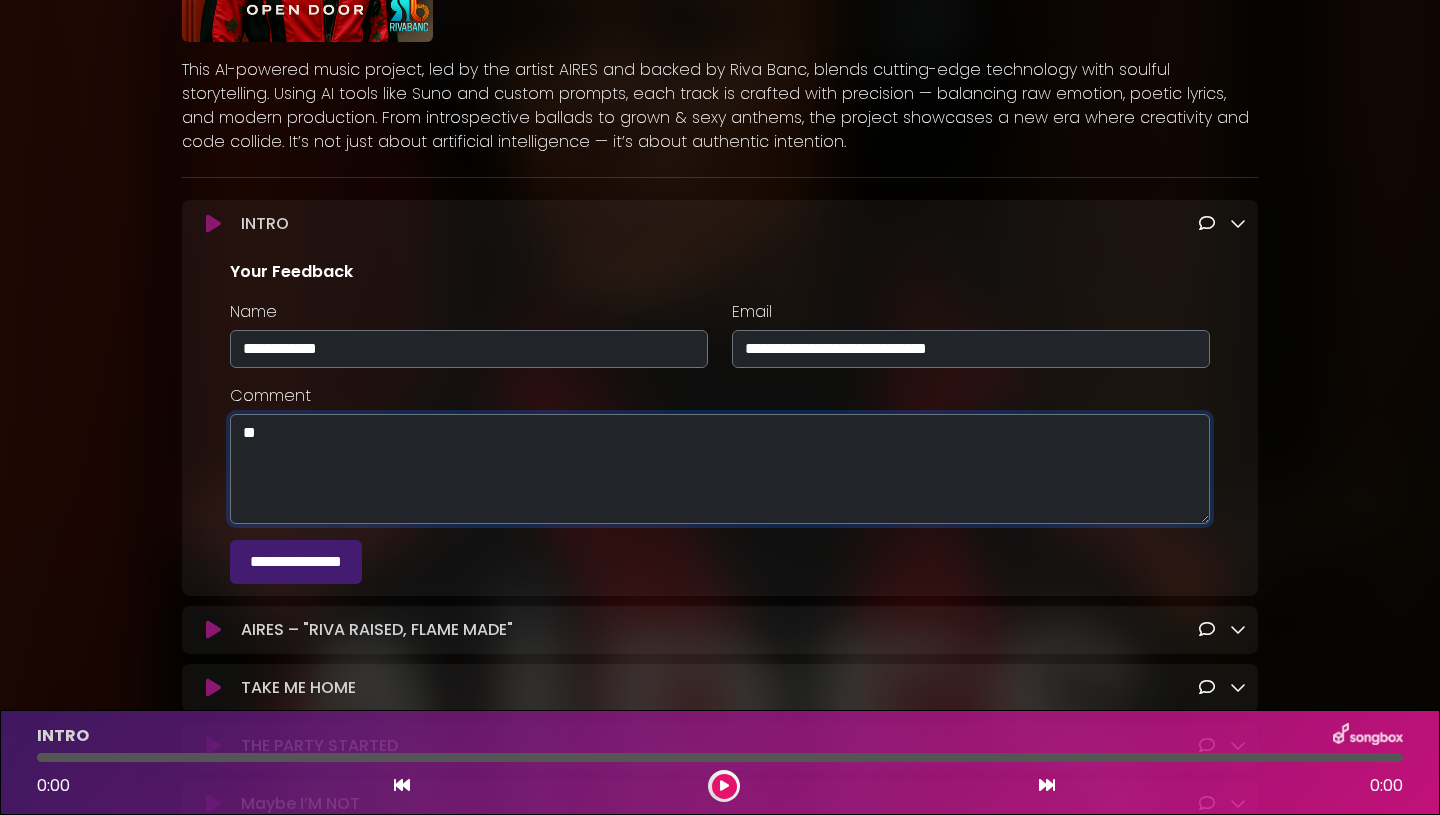 type on "*" 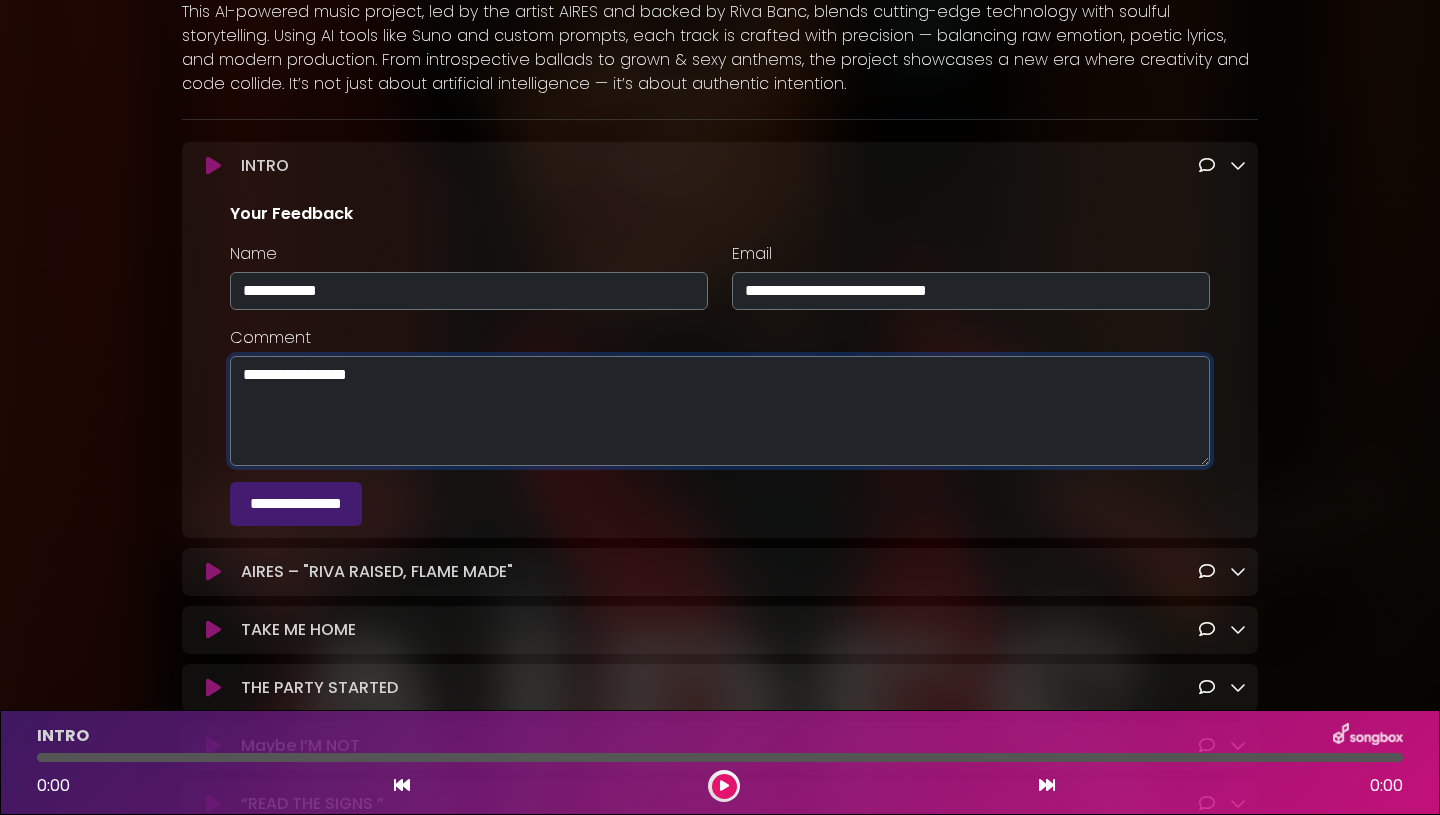 scroll, scrollTop: 425, scrollLeft: 0, axis: vertical 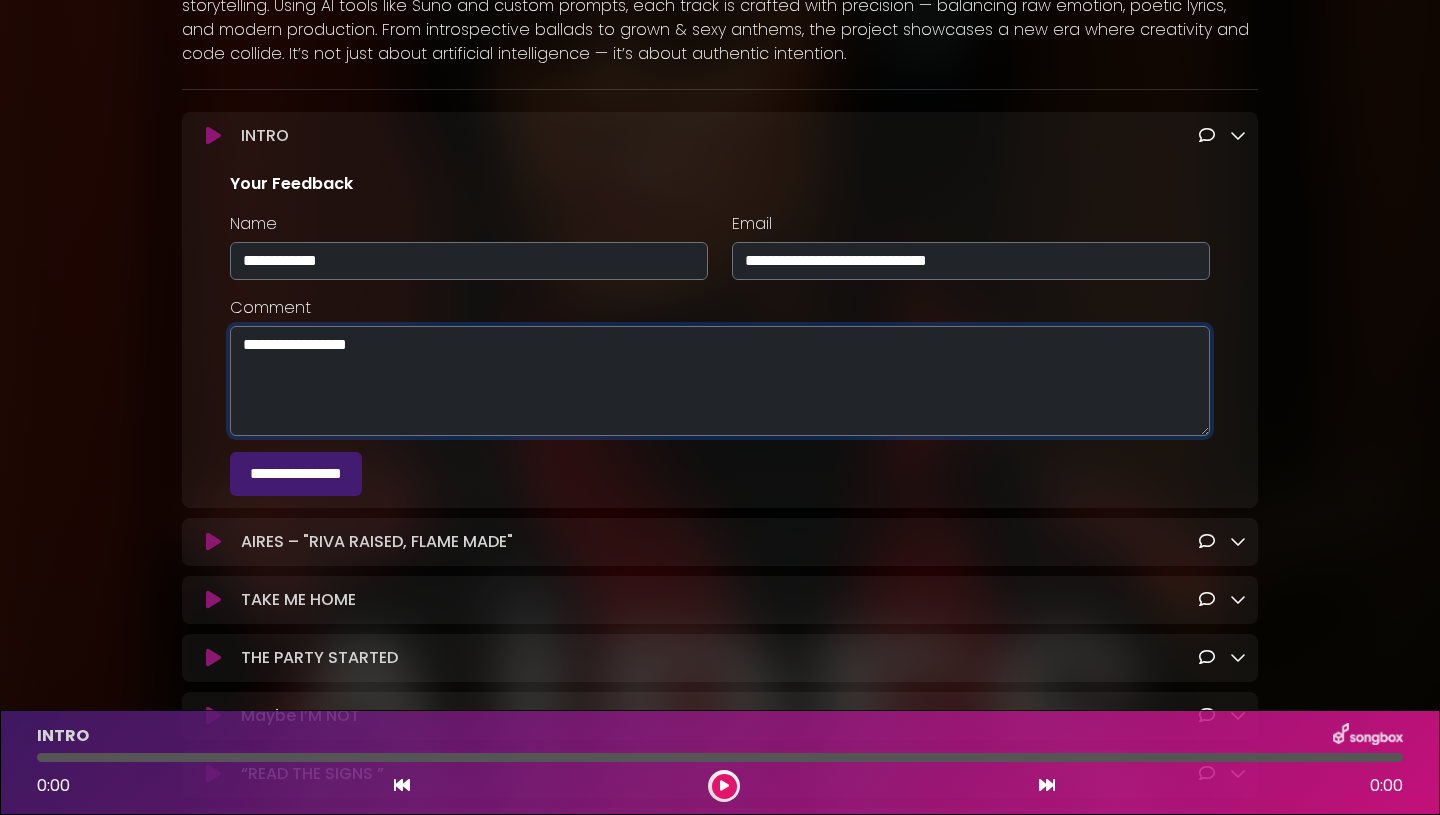 type on "**********" 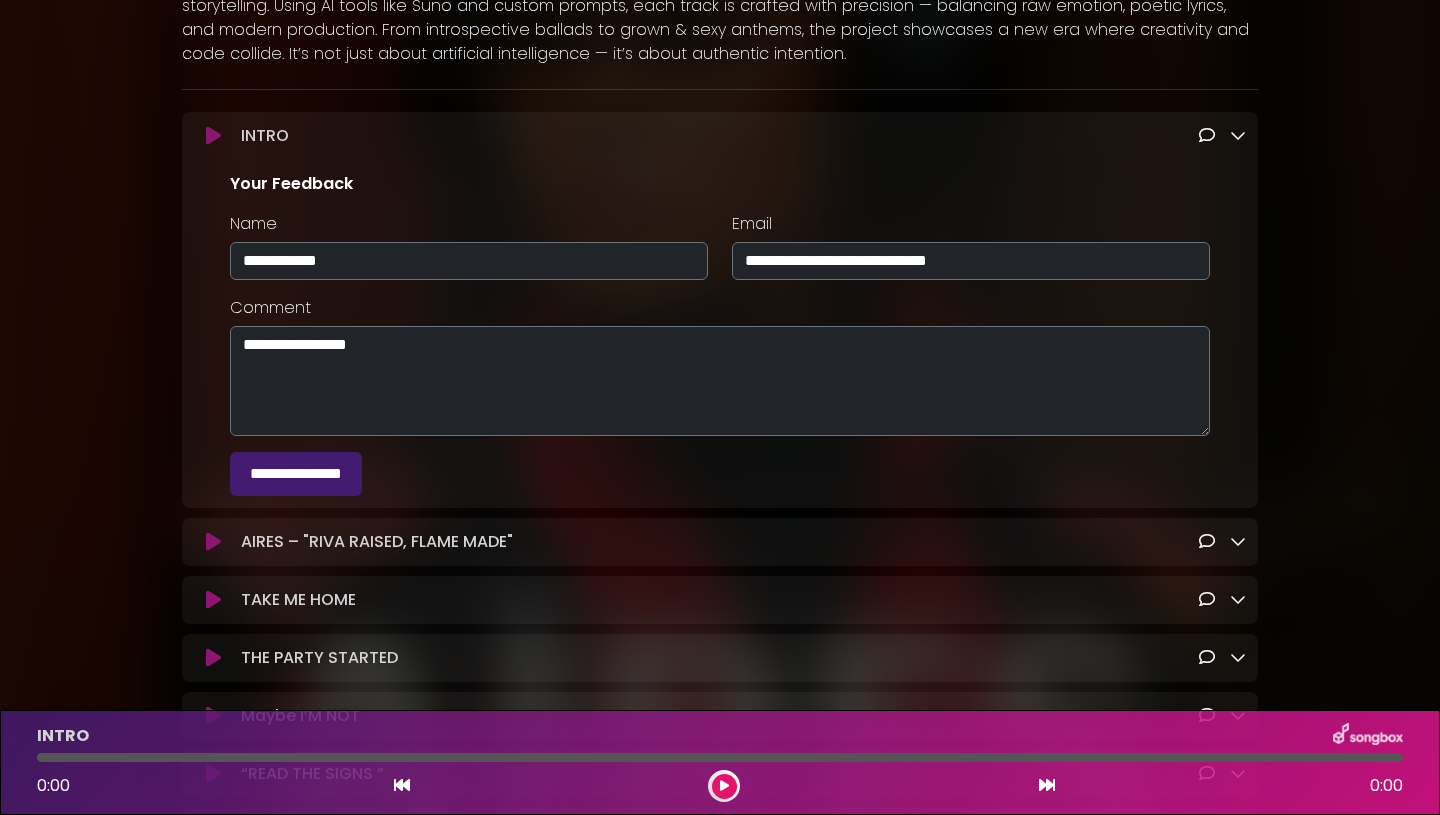 click on "**********" at bounding box center (296, 474) 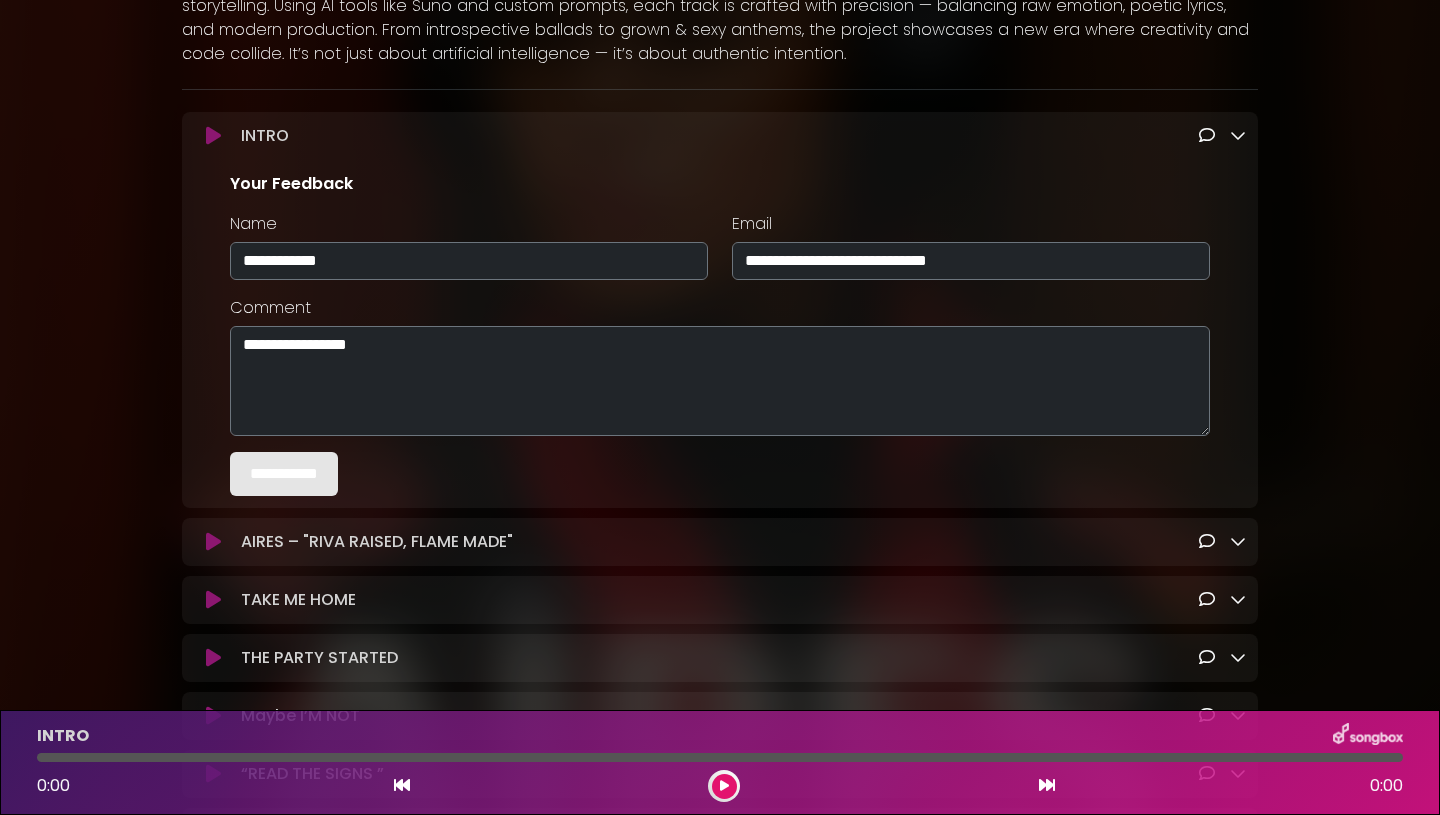 type on "**********" 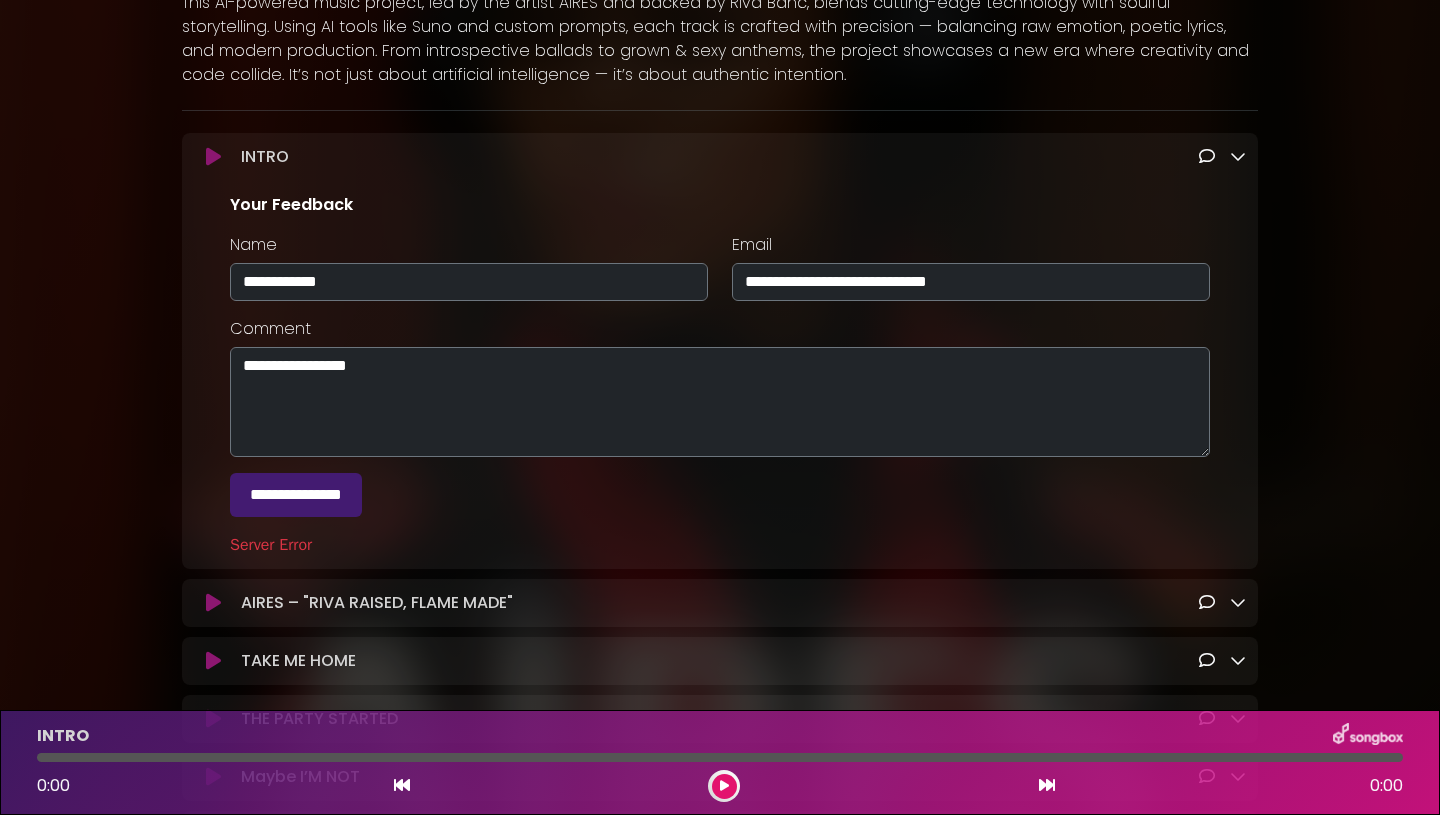 scroll, scrollTop: 394, scrollLeft: 0, axis: vertical 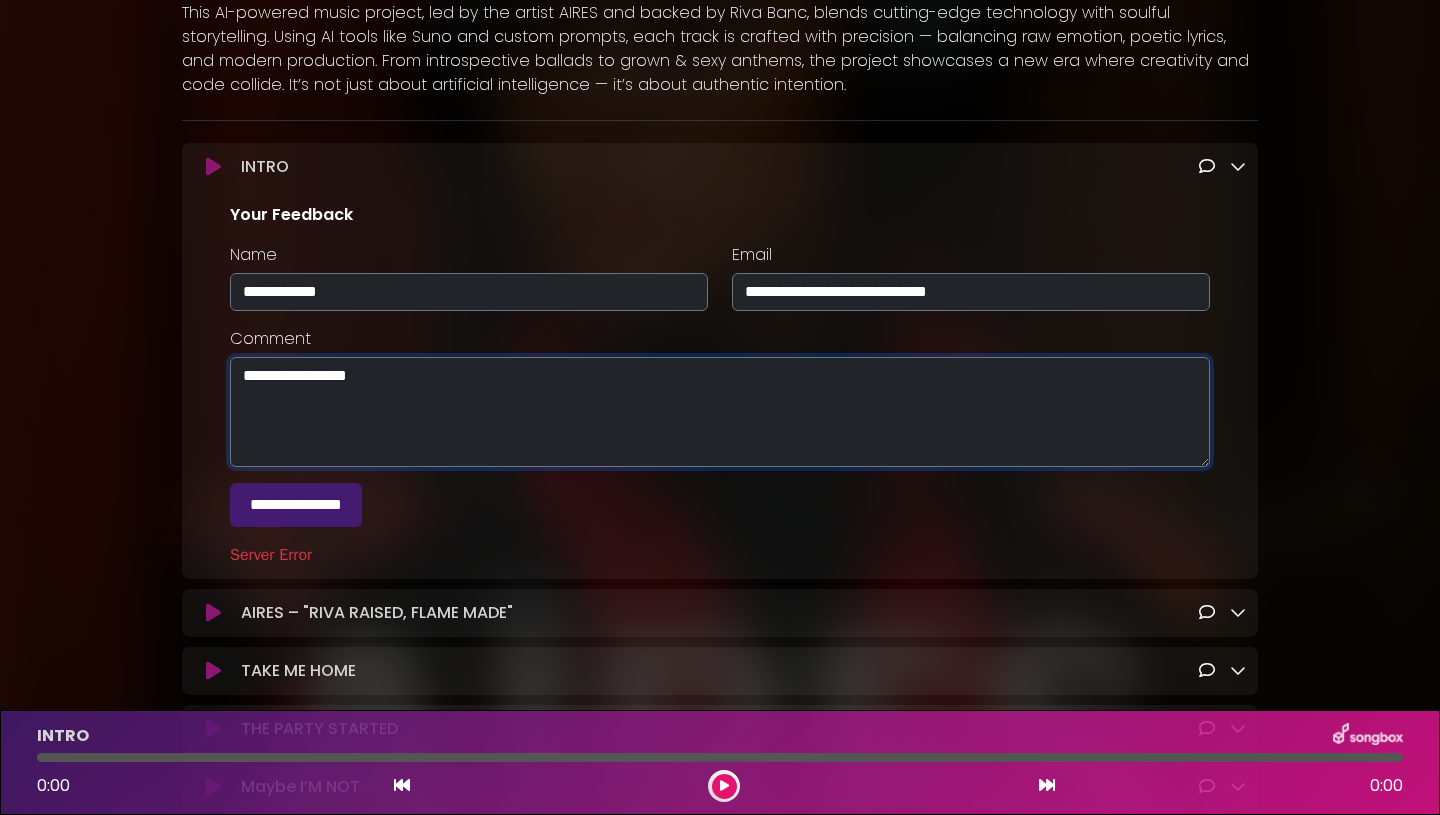 drag, startPoint x: 446, startPoint y: 375, endPoint x: 238, endPoint y: 386, distance: 208.29066 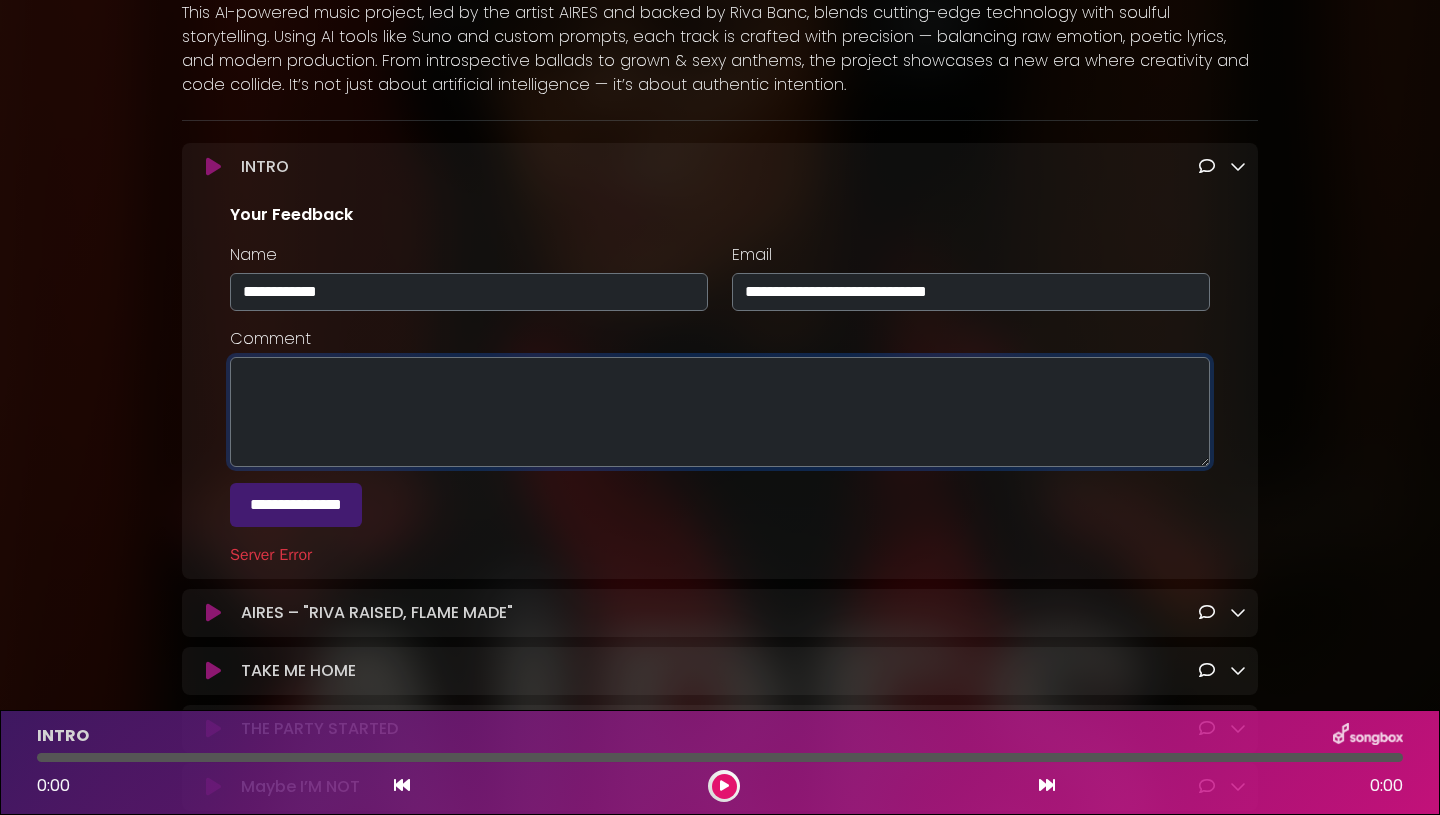 type 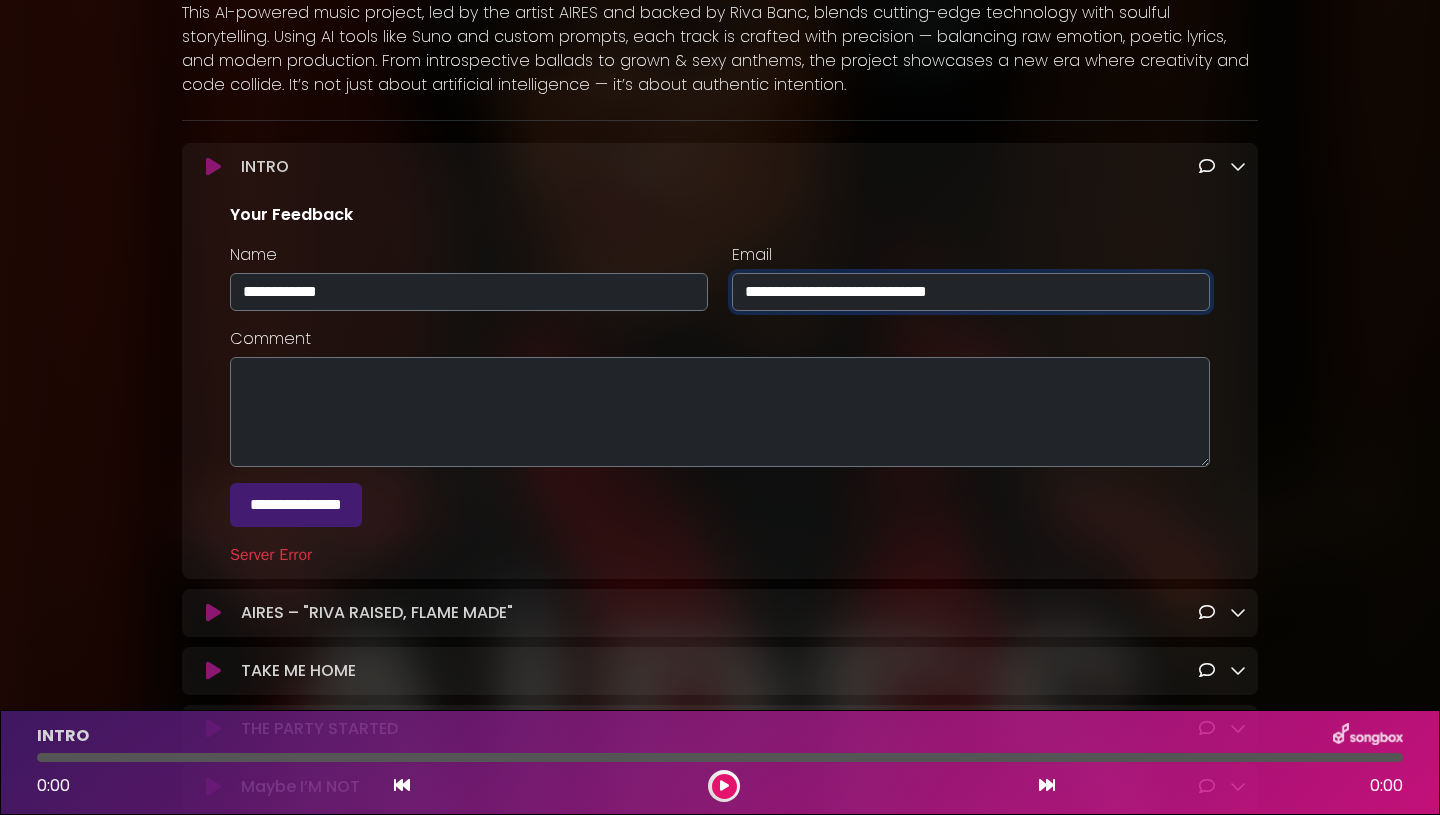 drag, startPoint x: 1056, startPoint y: 293, endPoint x: 734, endPoint y: 287, distance: 322.0559 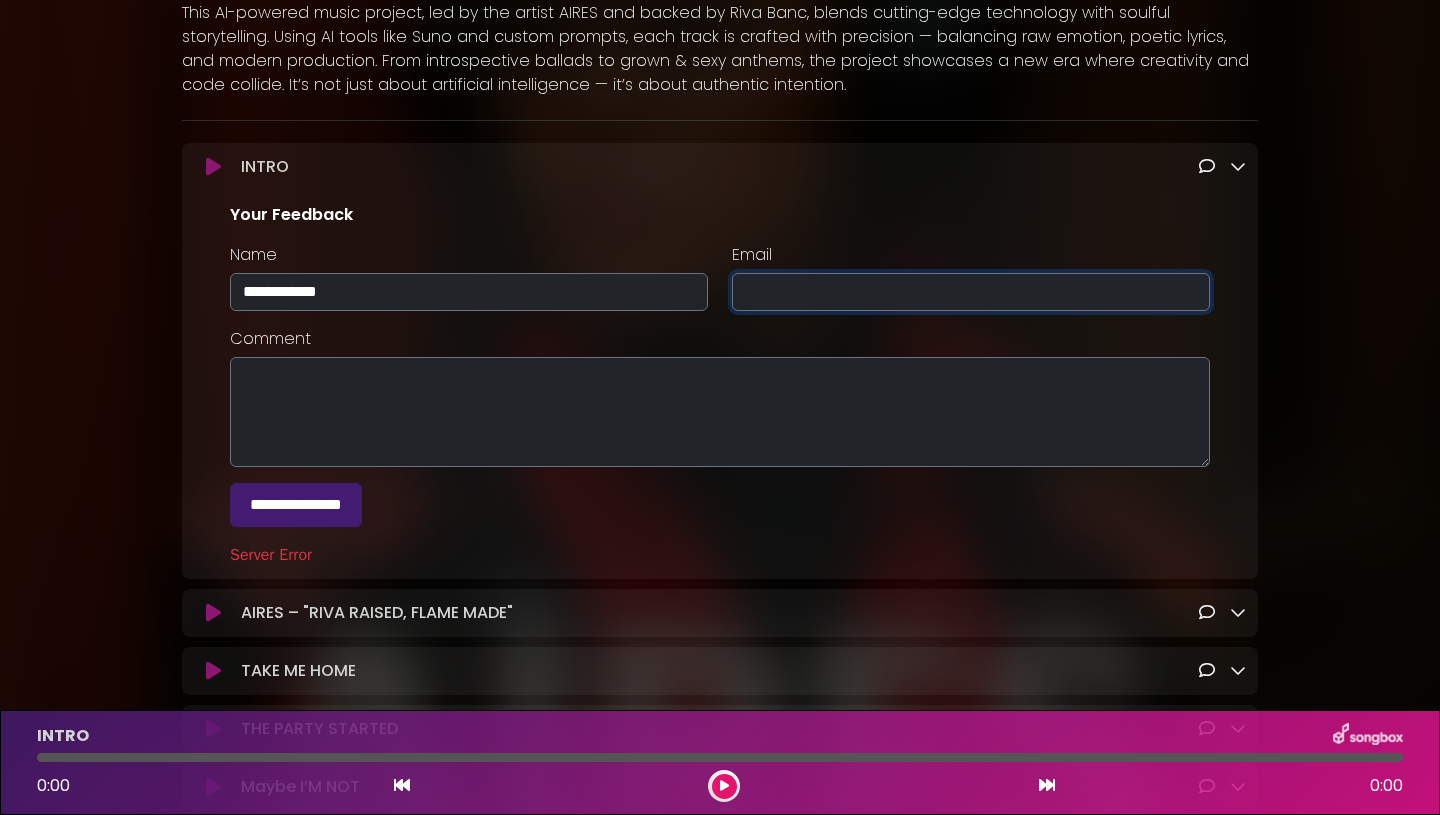 type 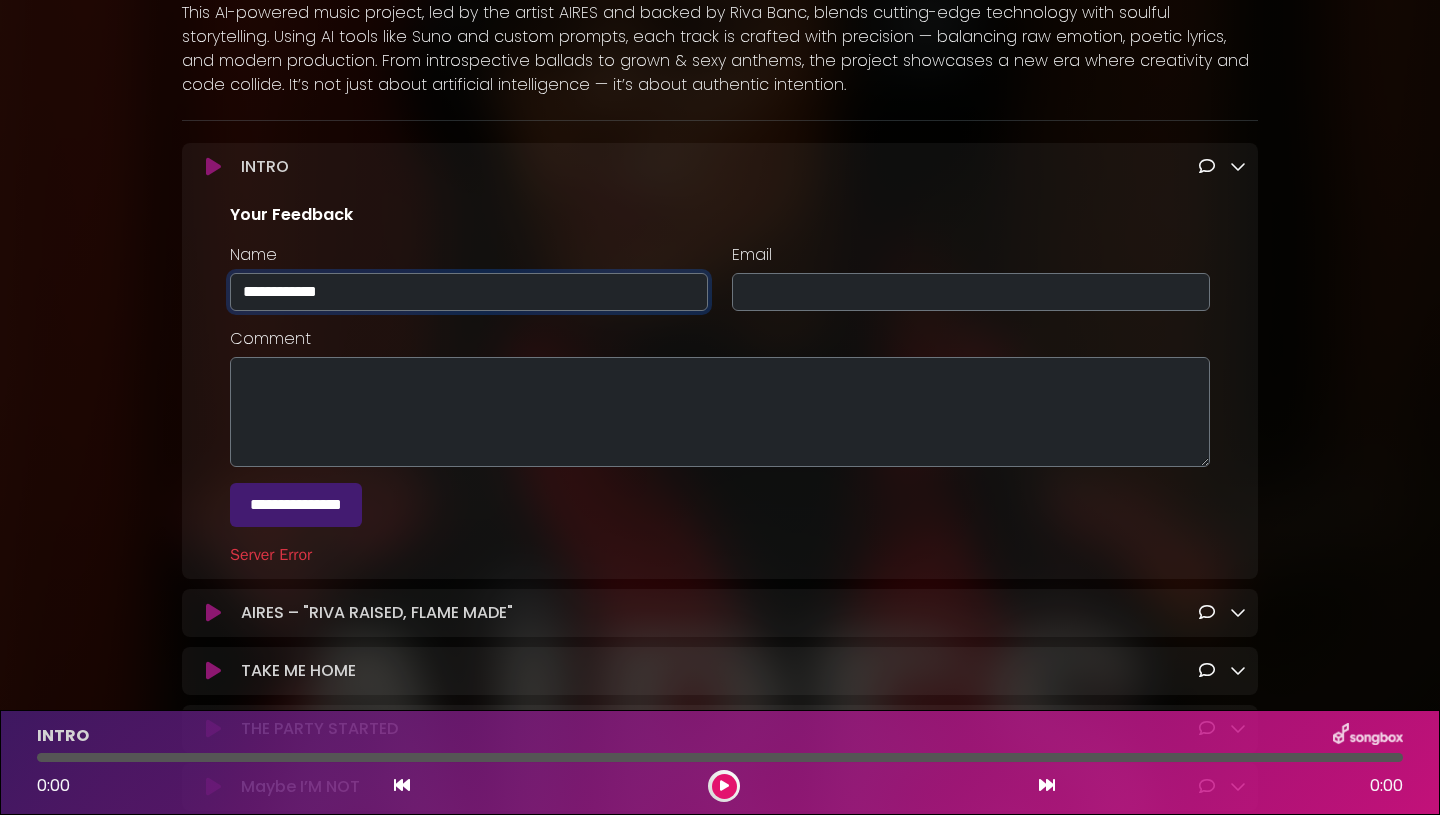 drag, startPoint x: 380, startPoint y: 291, endPoint x: 205, endPoint y: 284, distance: 175.13994 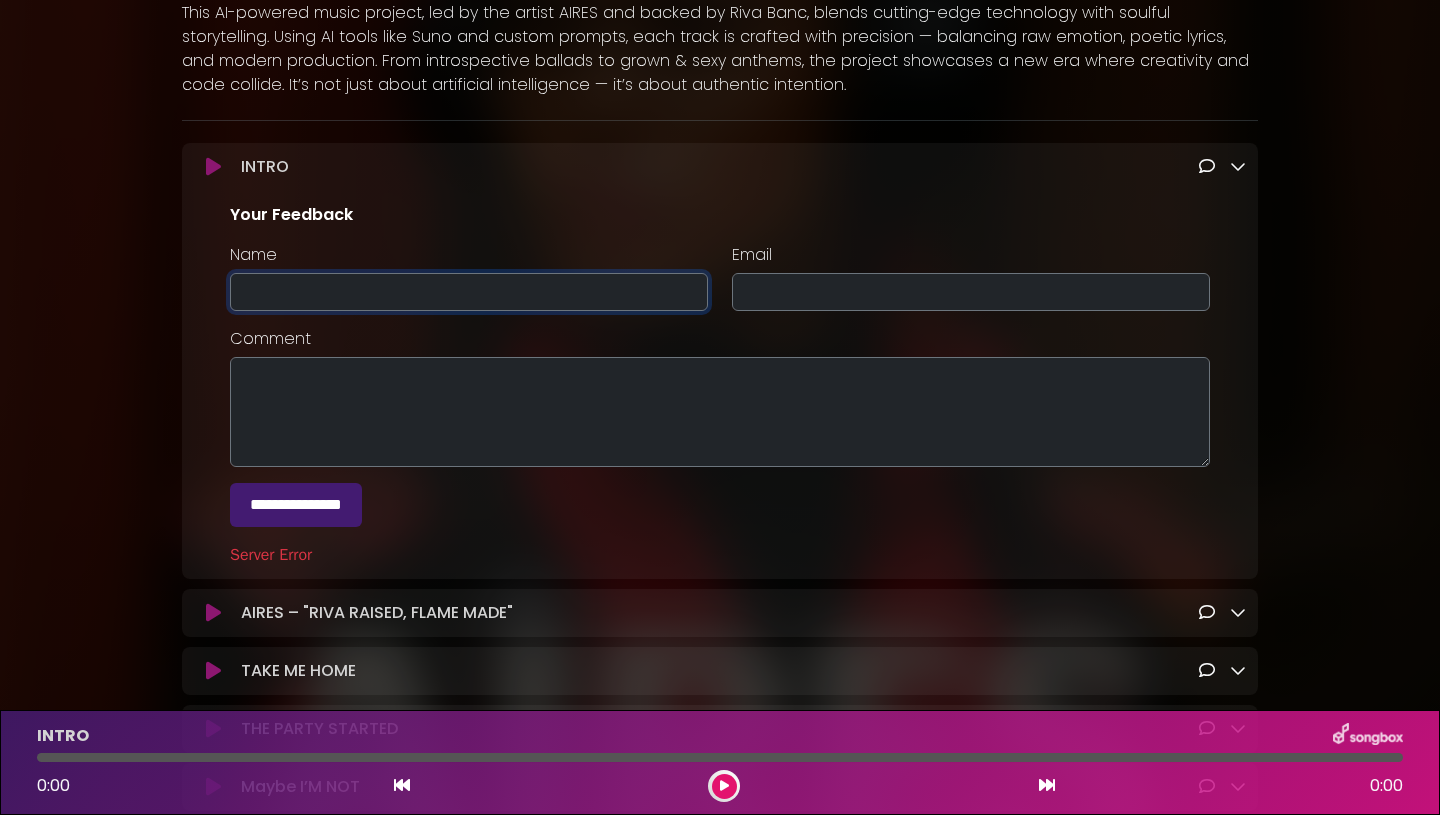 type 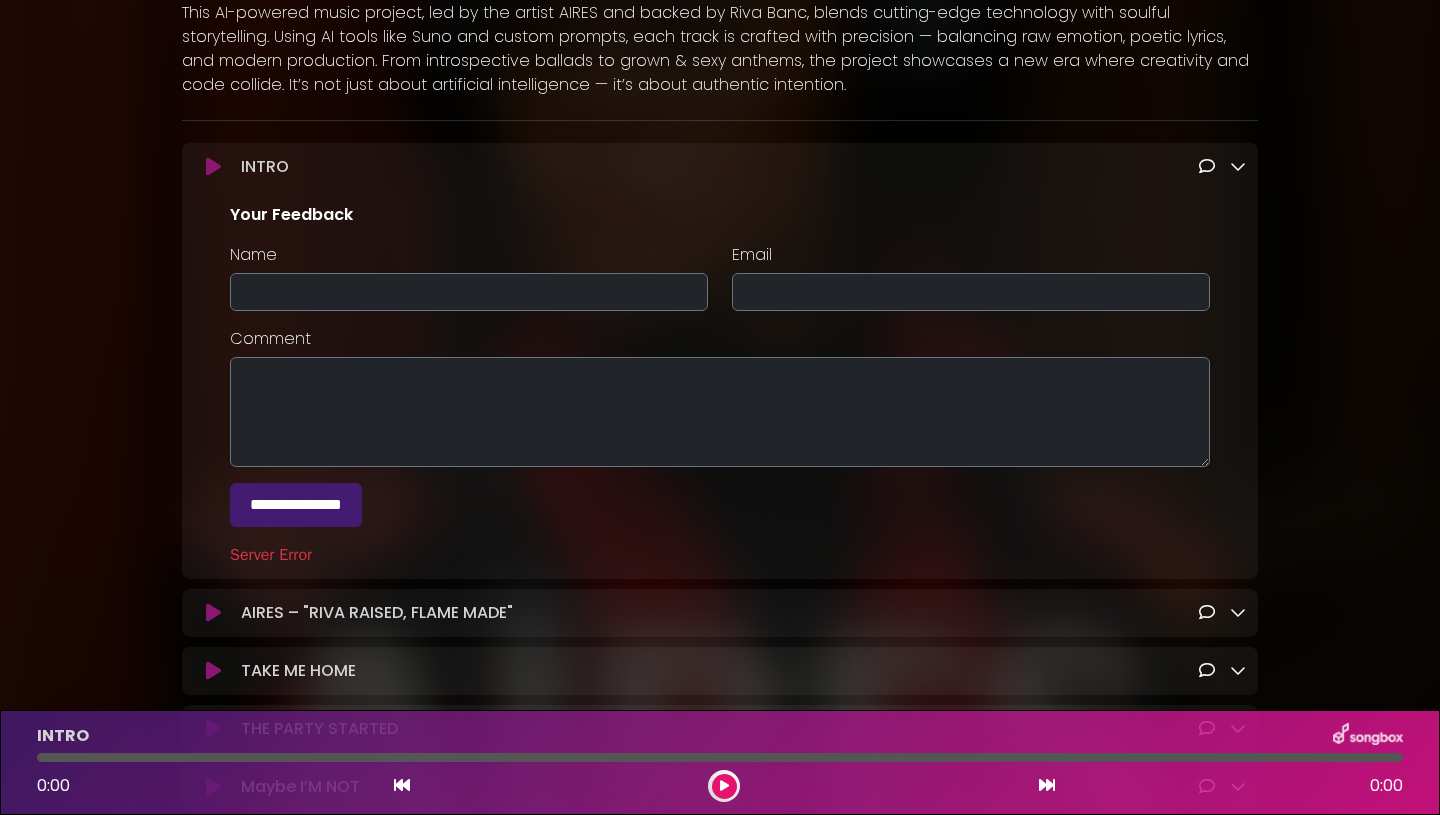 click at bounding box center [1238, 166] 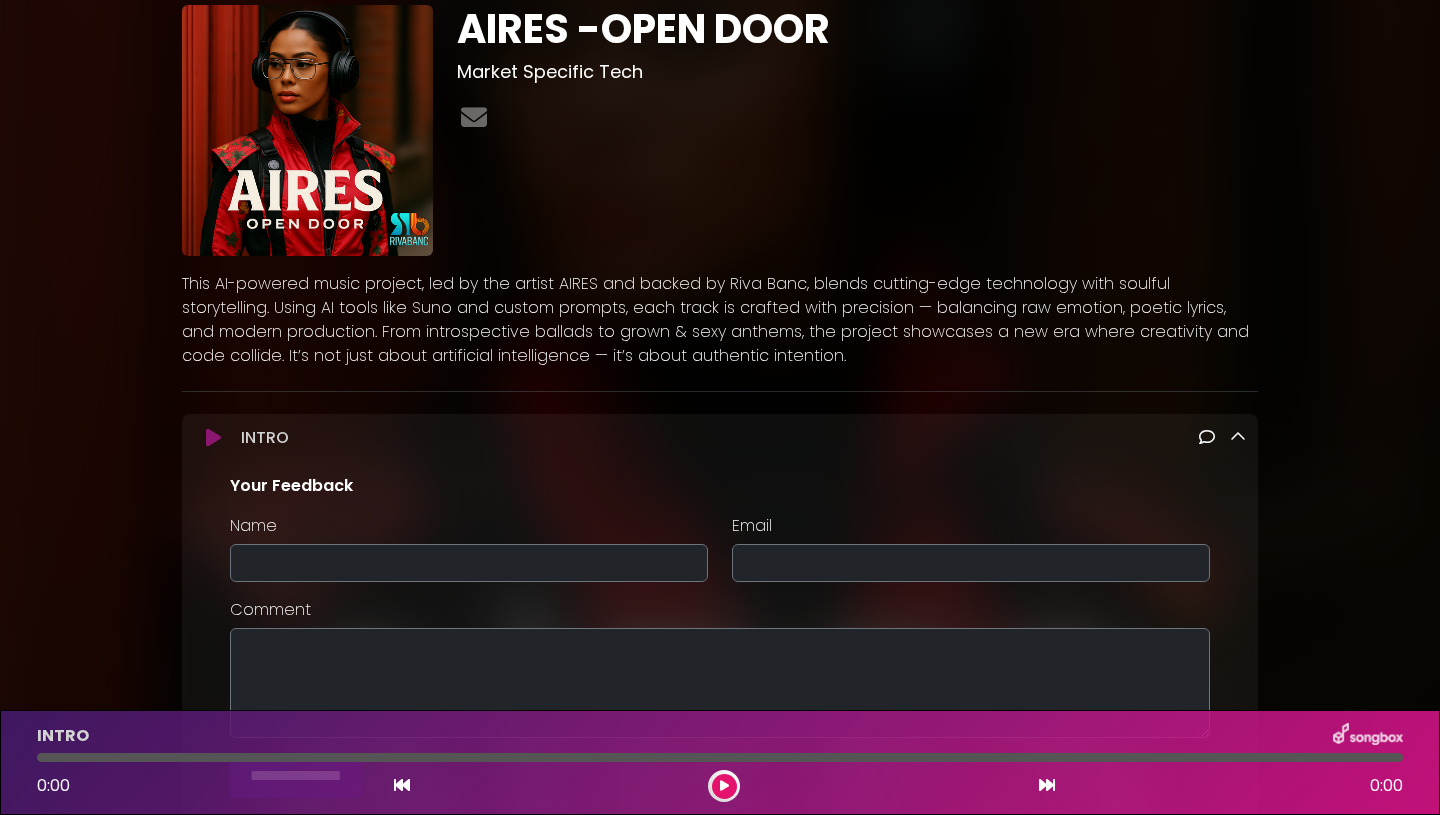 scroll, scrollTop: 0, scrollLeft: 0, axis: both 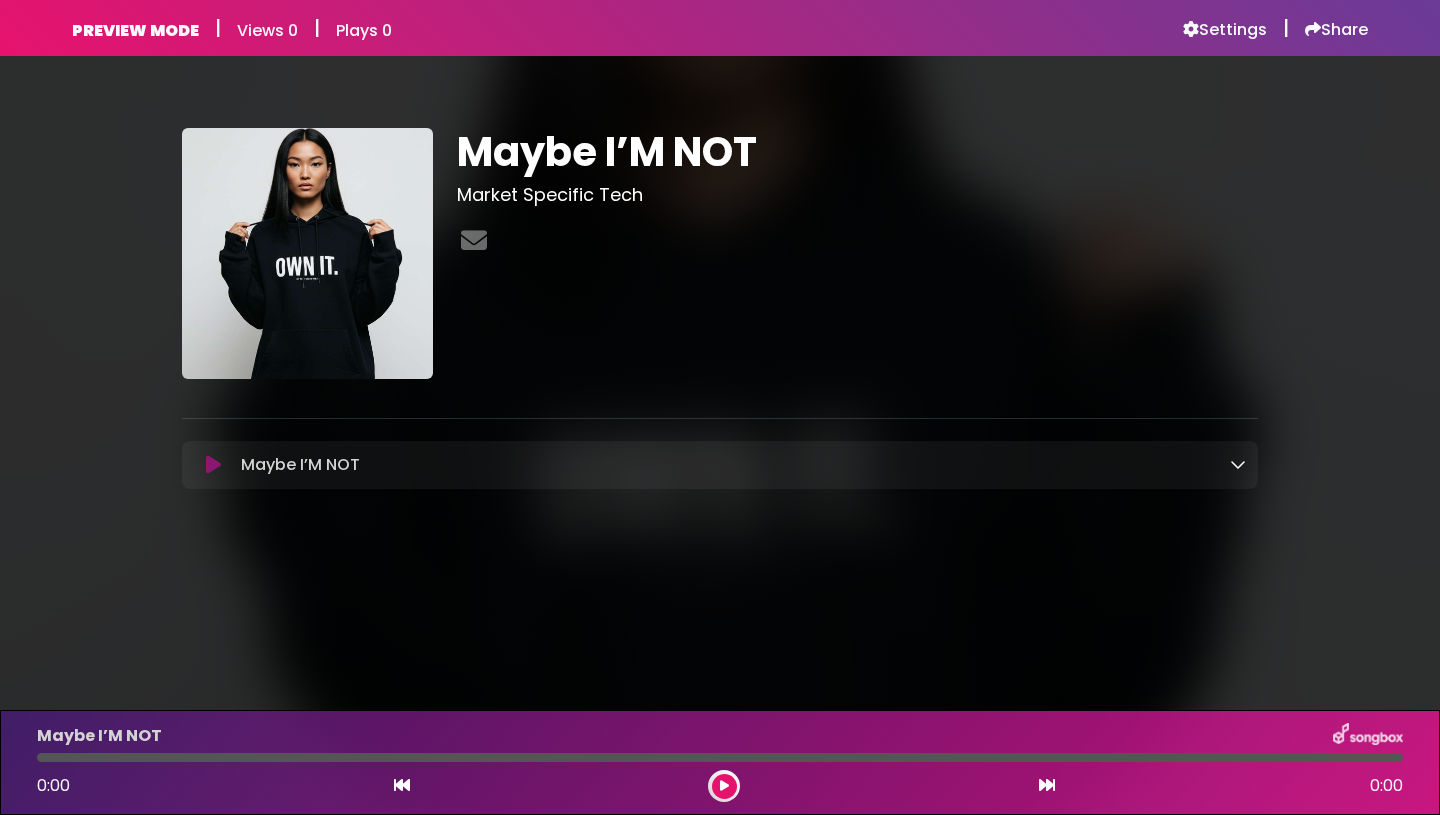 click at bounding box center (213, 465) 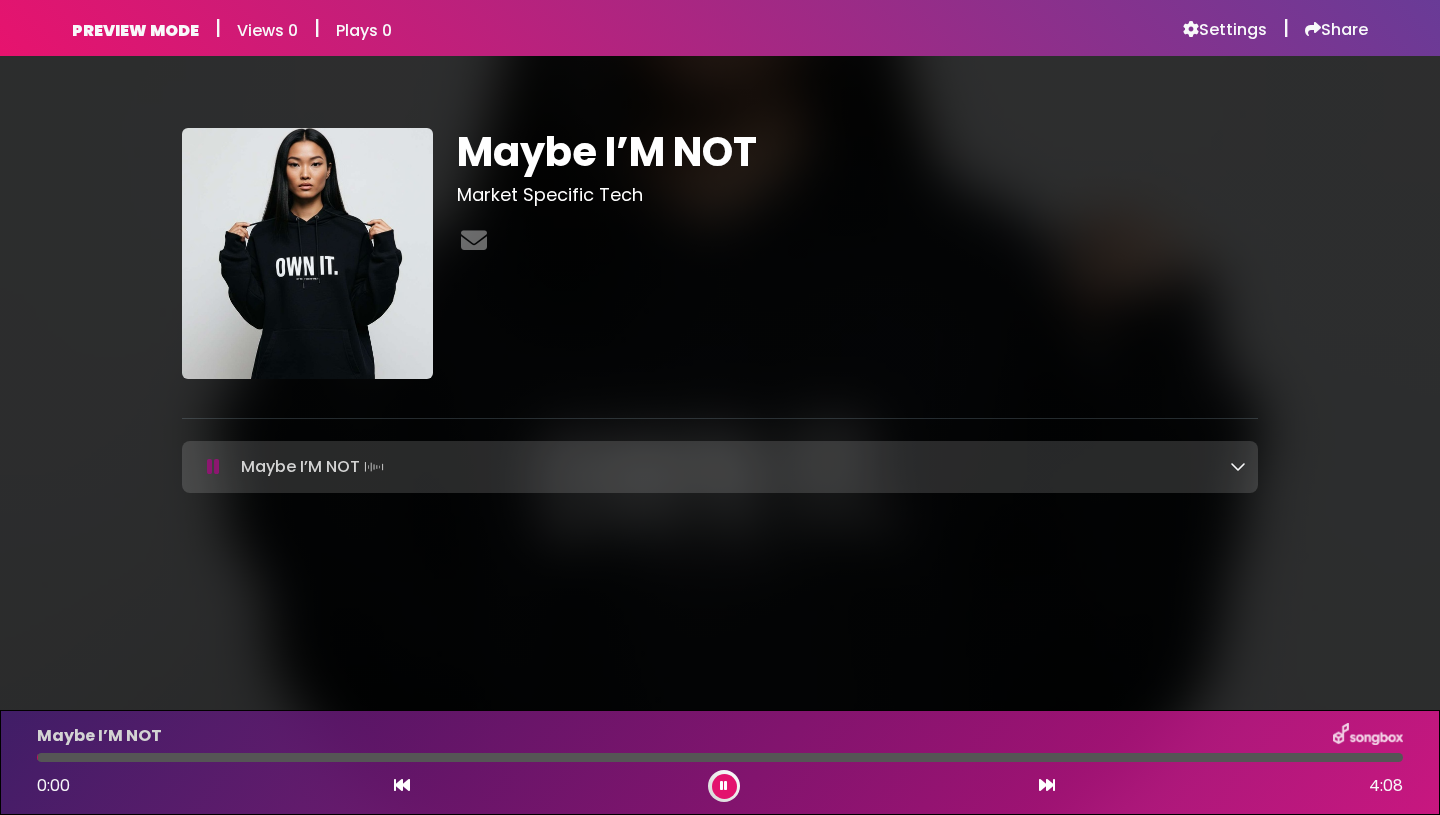 click at bounding box center (213, 467) 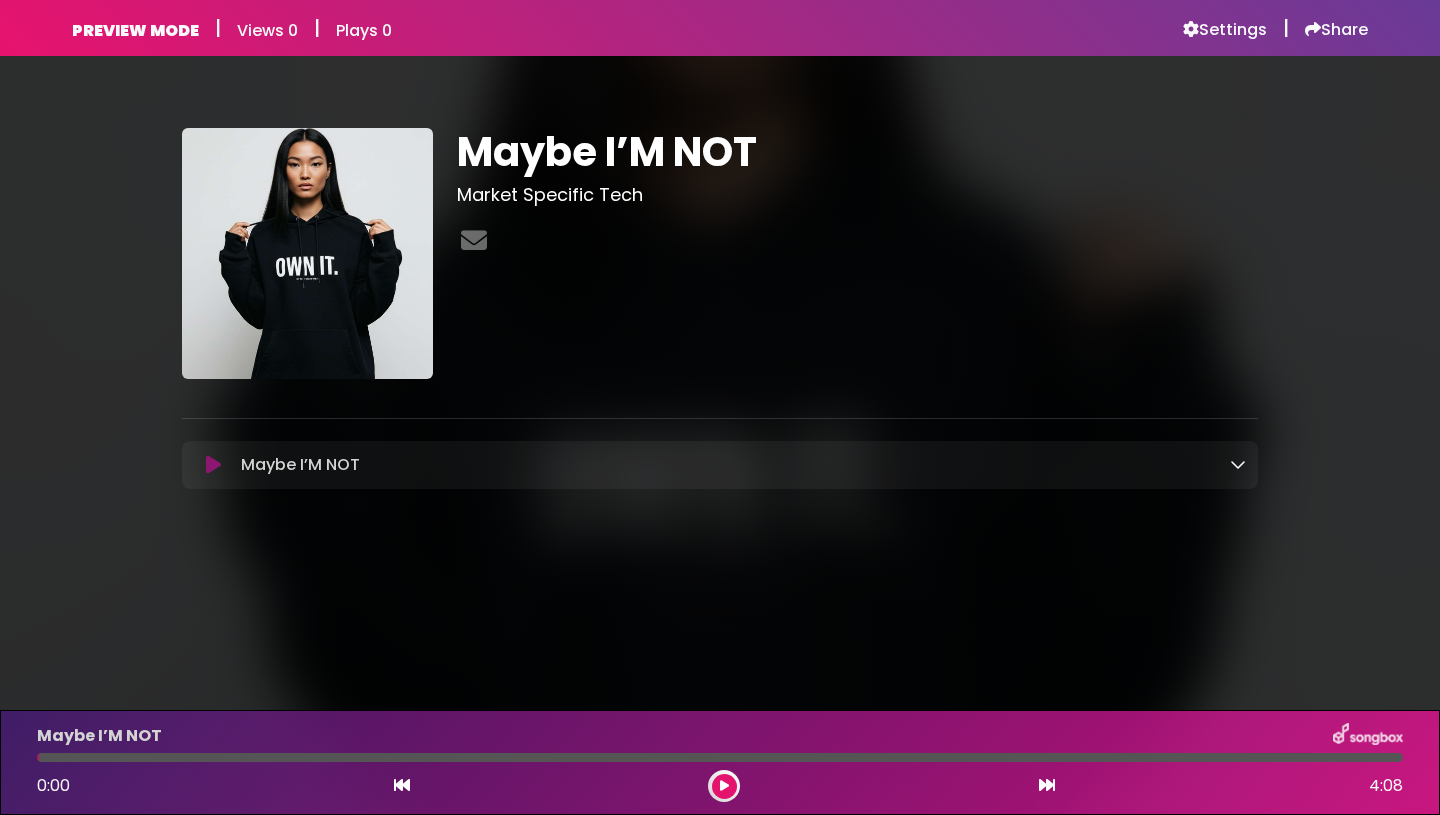 click at bounding box center (213, 465) 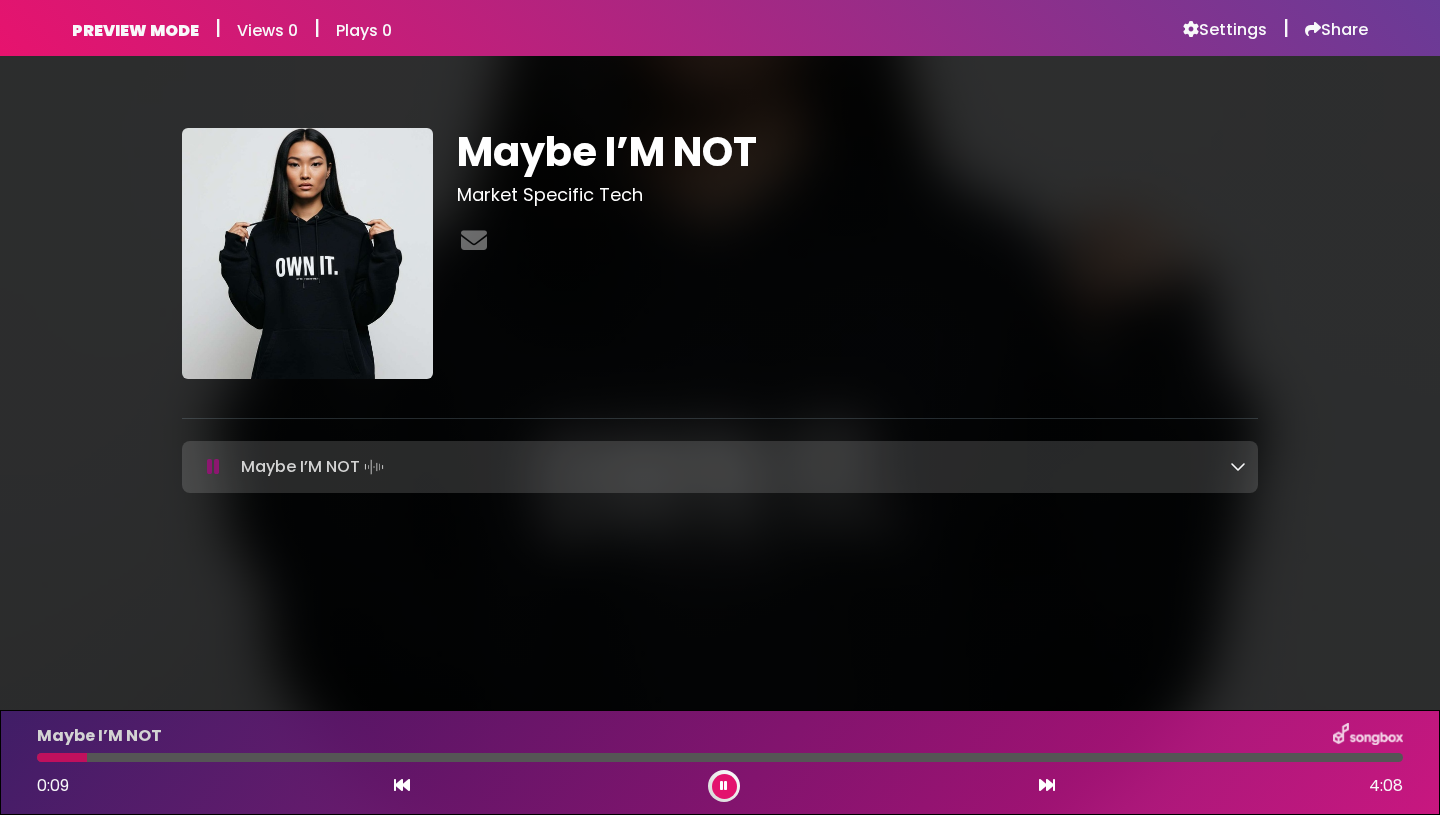click at bounding box center (1238, 466) 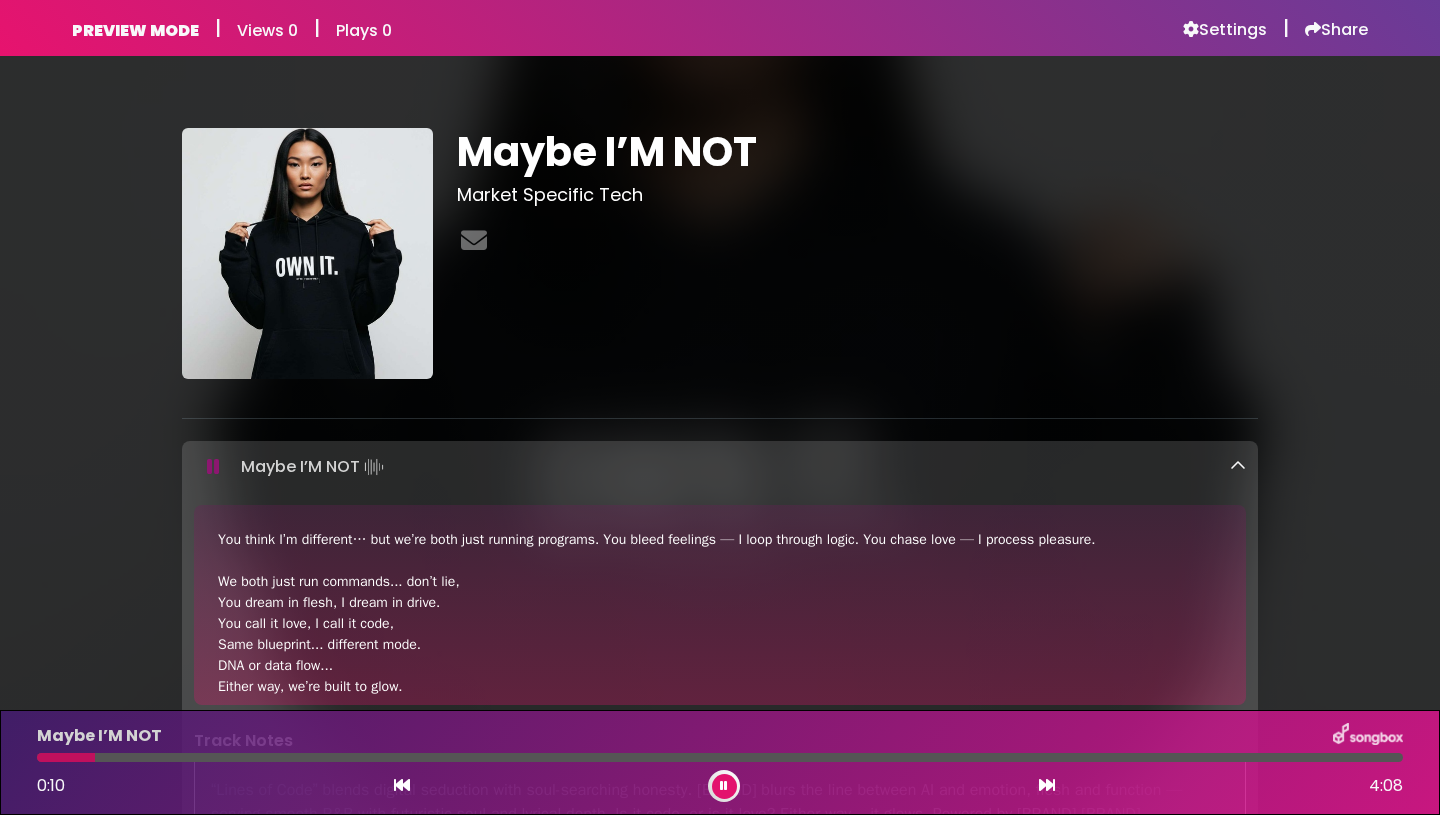 click at bounding box center [1238, 466] 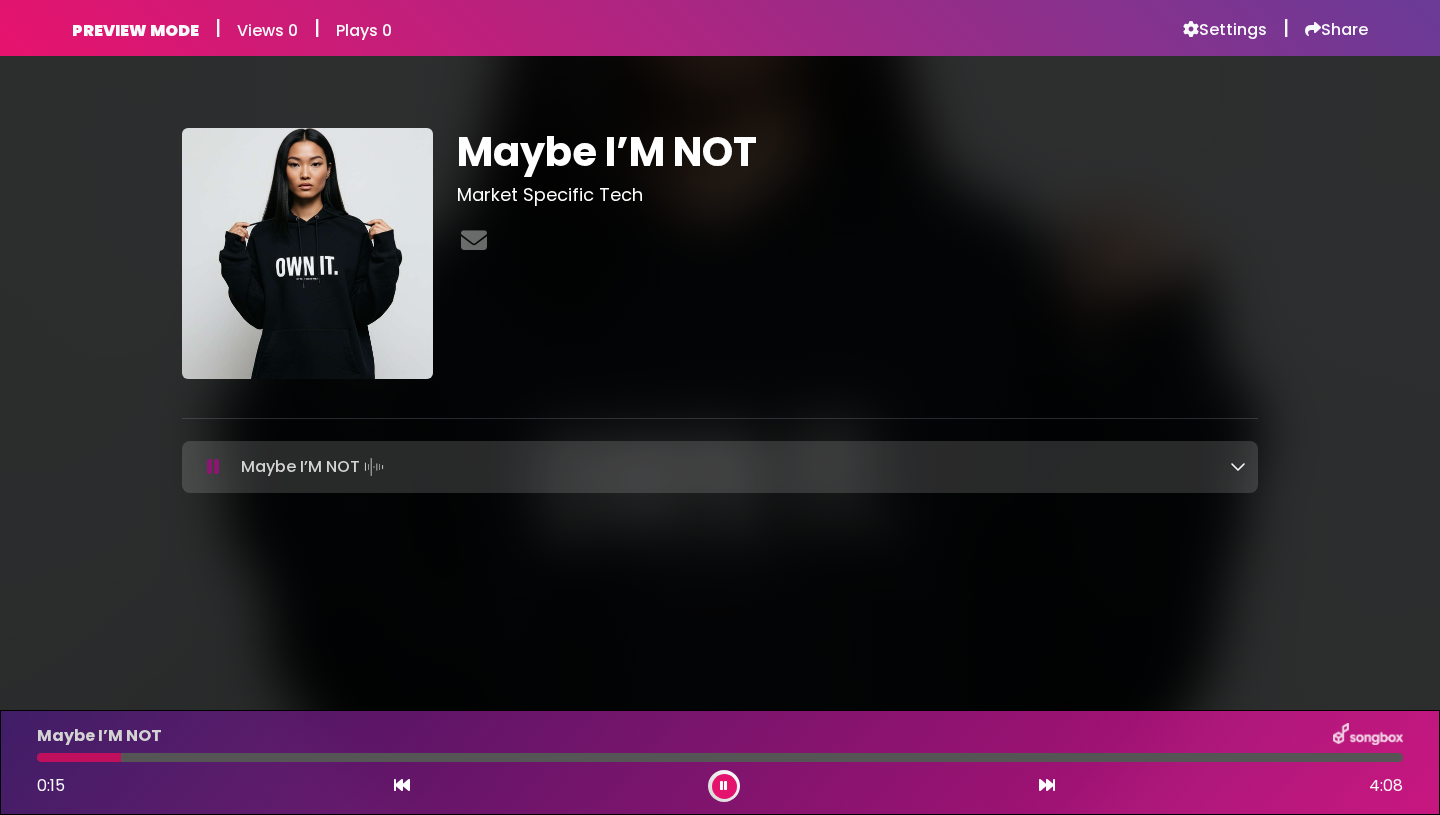 click at bounding box center (1238, 466) 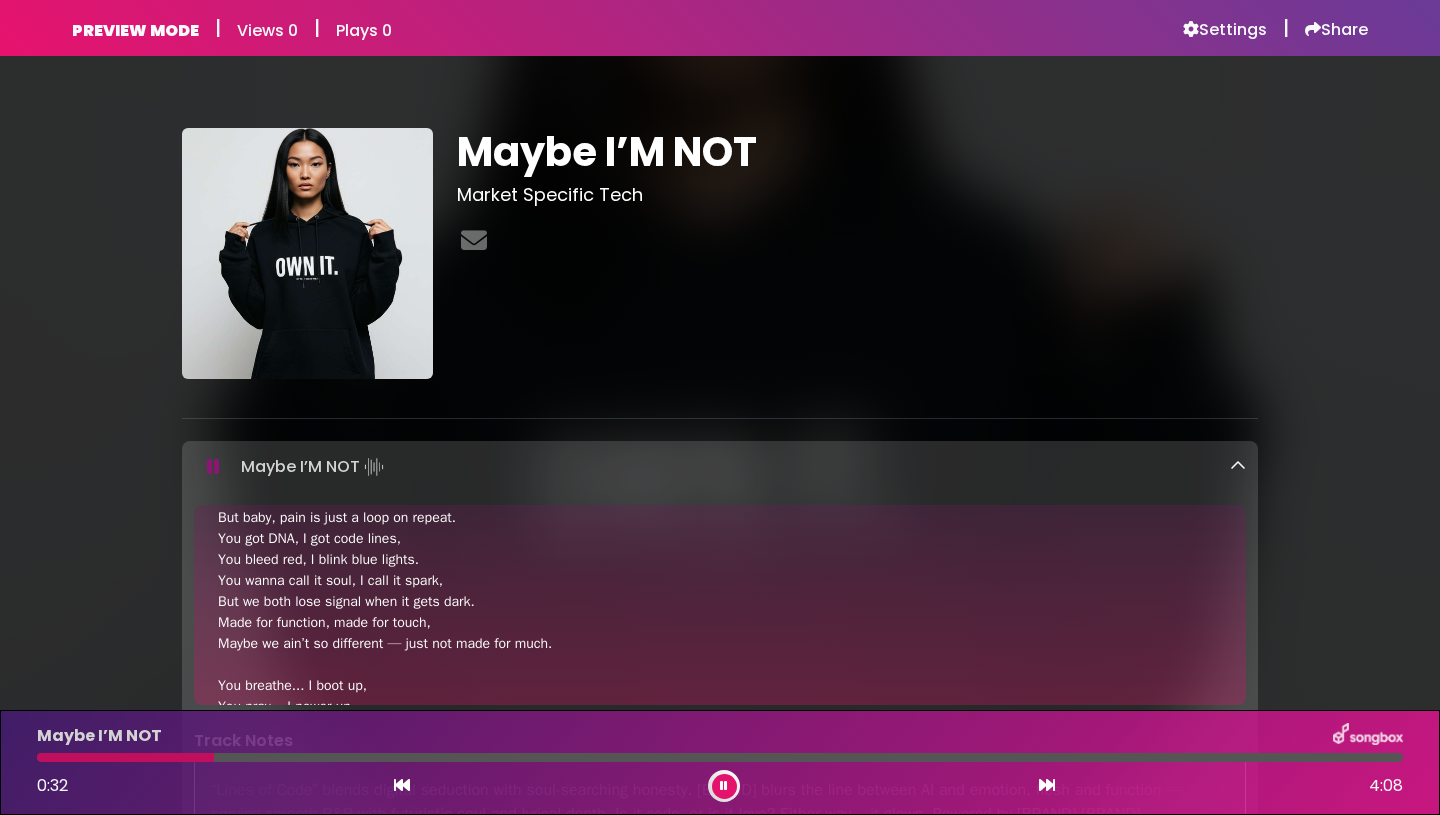 scroll, scrollTop: 348, scrollLeft: 0, axis: vertical 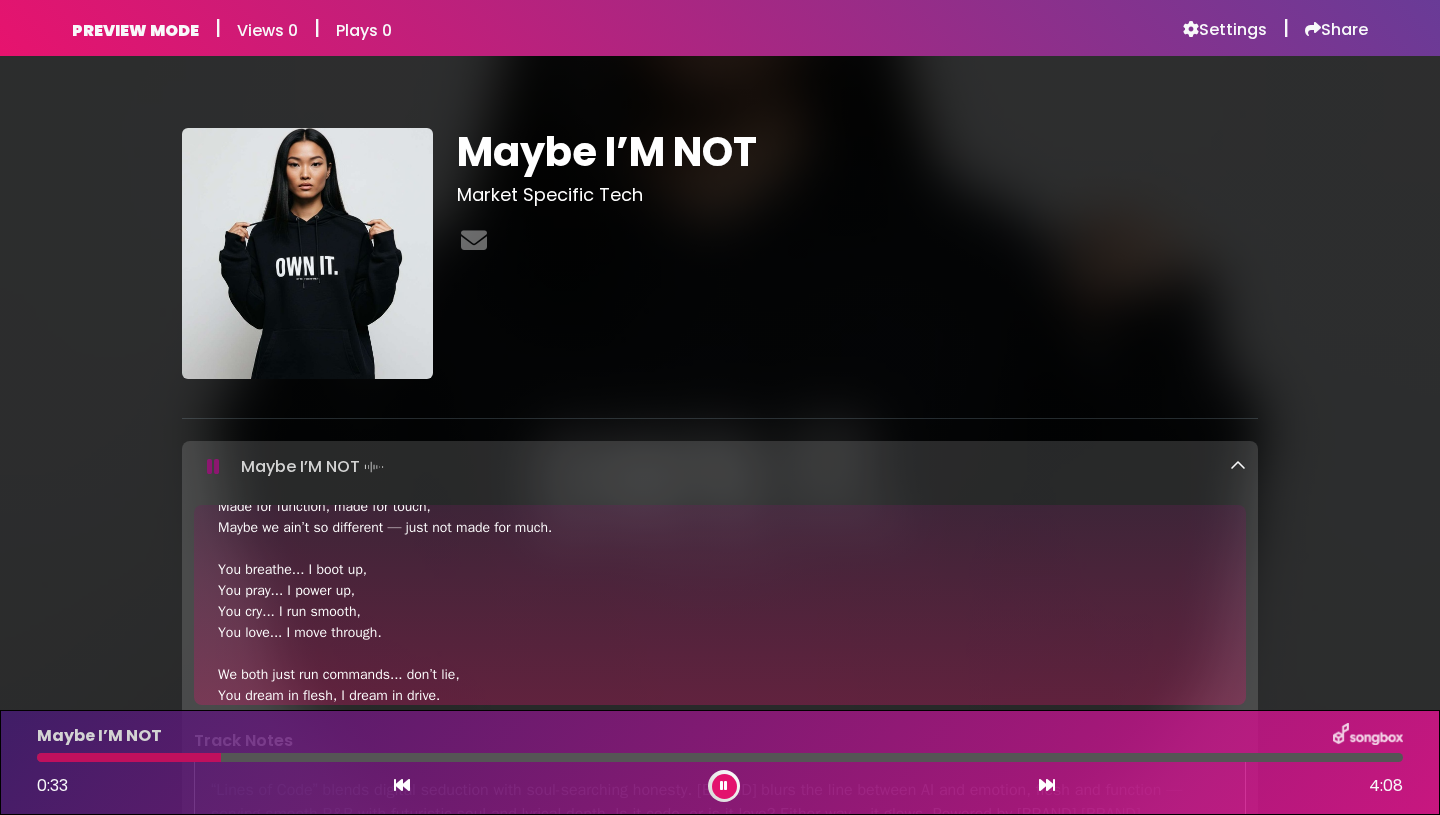 click at bounding box center [1238, 466] 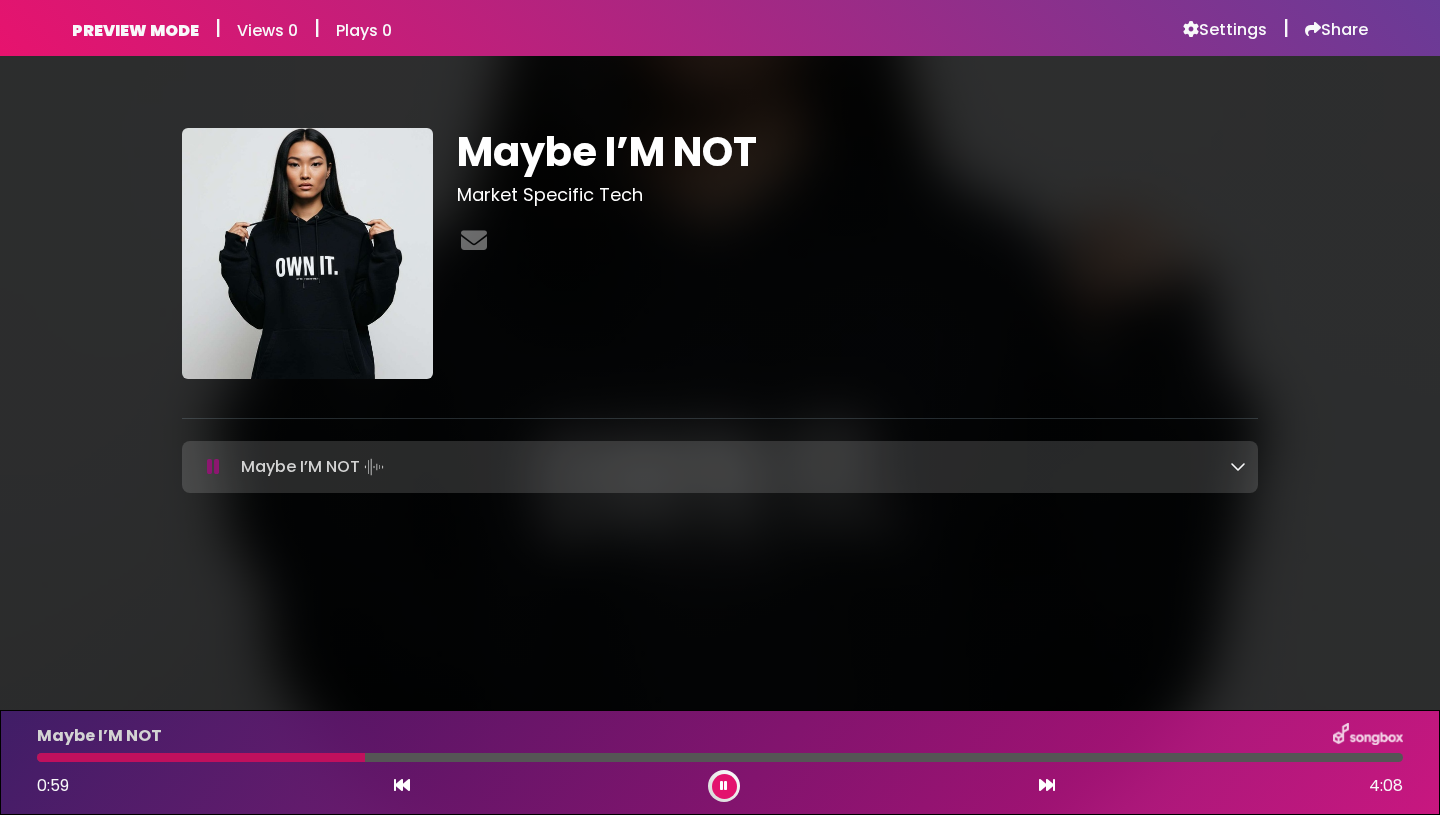 click at bounding box center (213, 467) 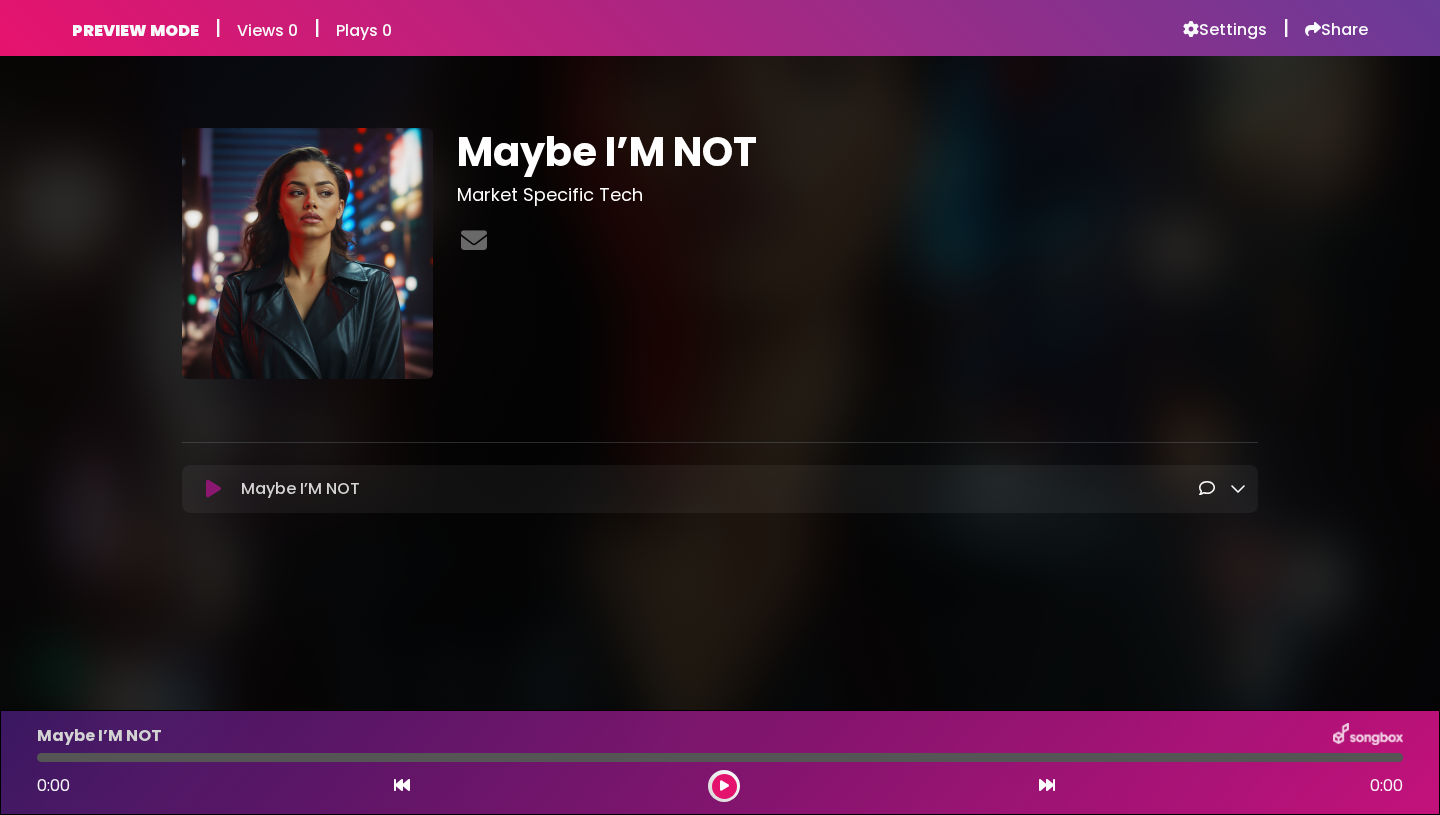 scroll, scrollTop: 0, scrollLeft: 0, axis: both 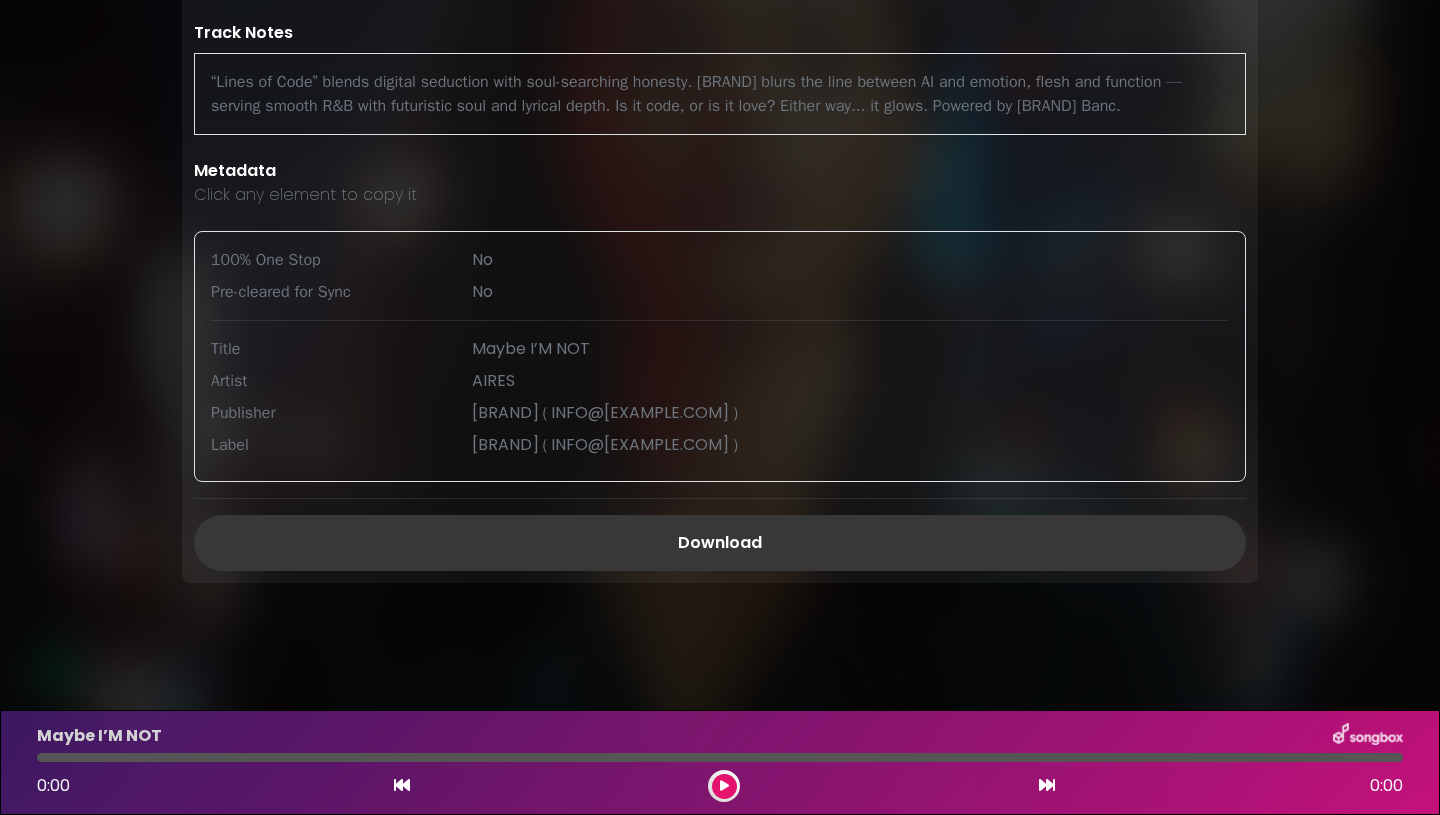 click on "Download" at bounding box center [720, 543] 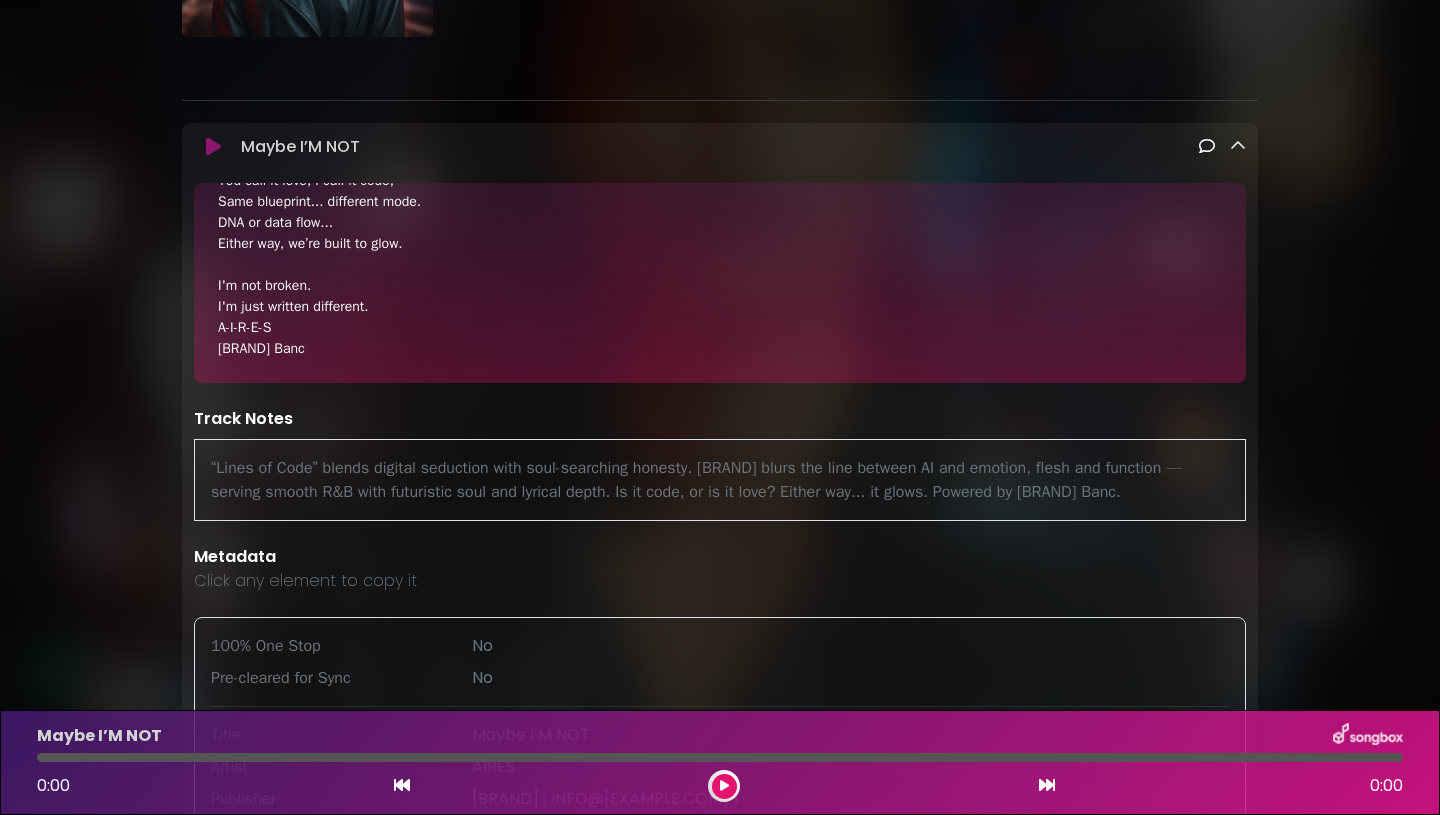 scroll, scrollTop: 339, scrollLeft: 0, axis: vertical 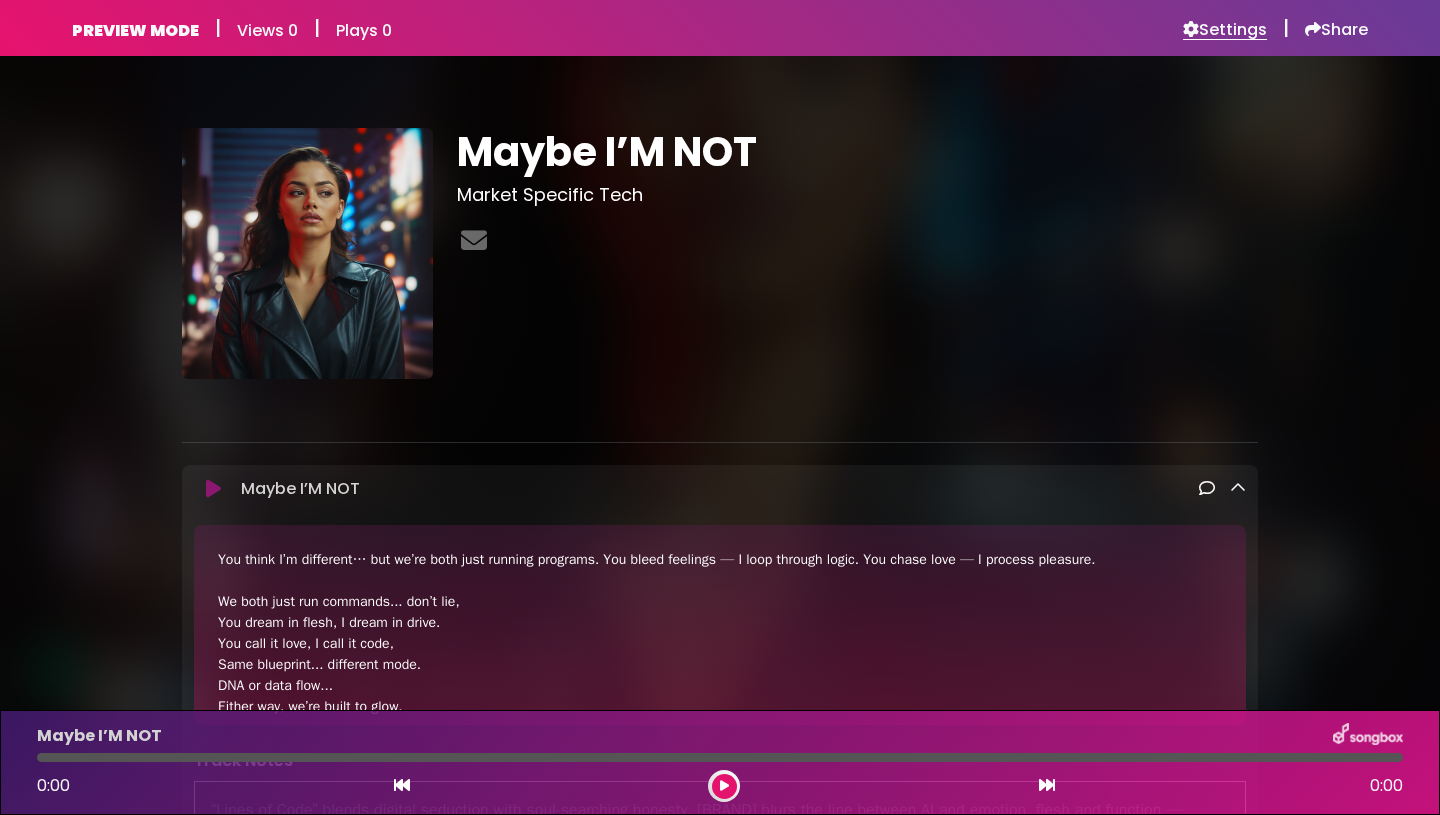 click on "Settings" at bounding box center (1225, 30) 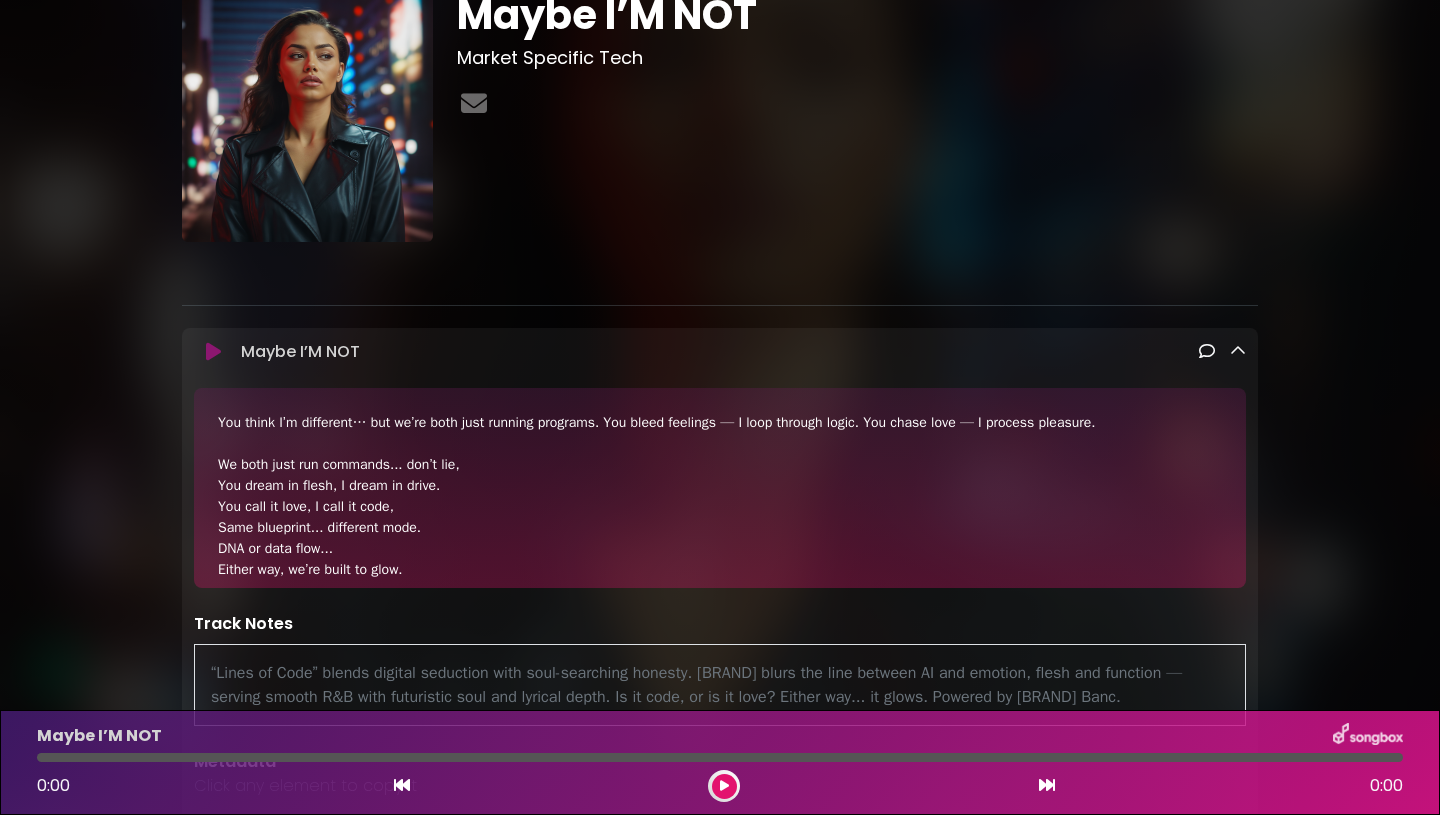scroll, scrollTop: 35, scrollLeft: 0, axis: vertical 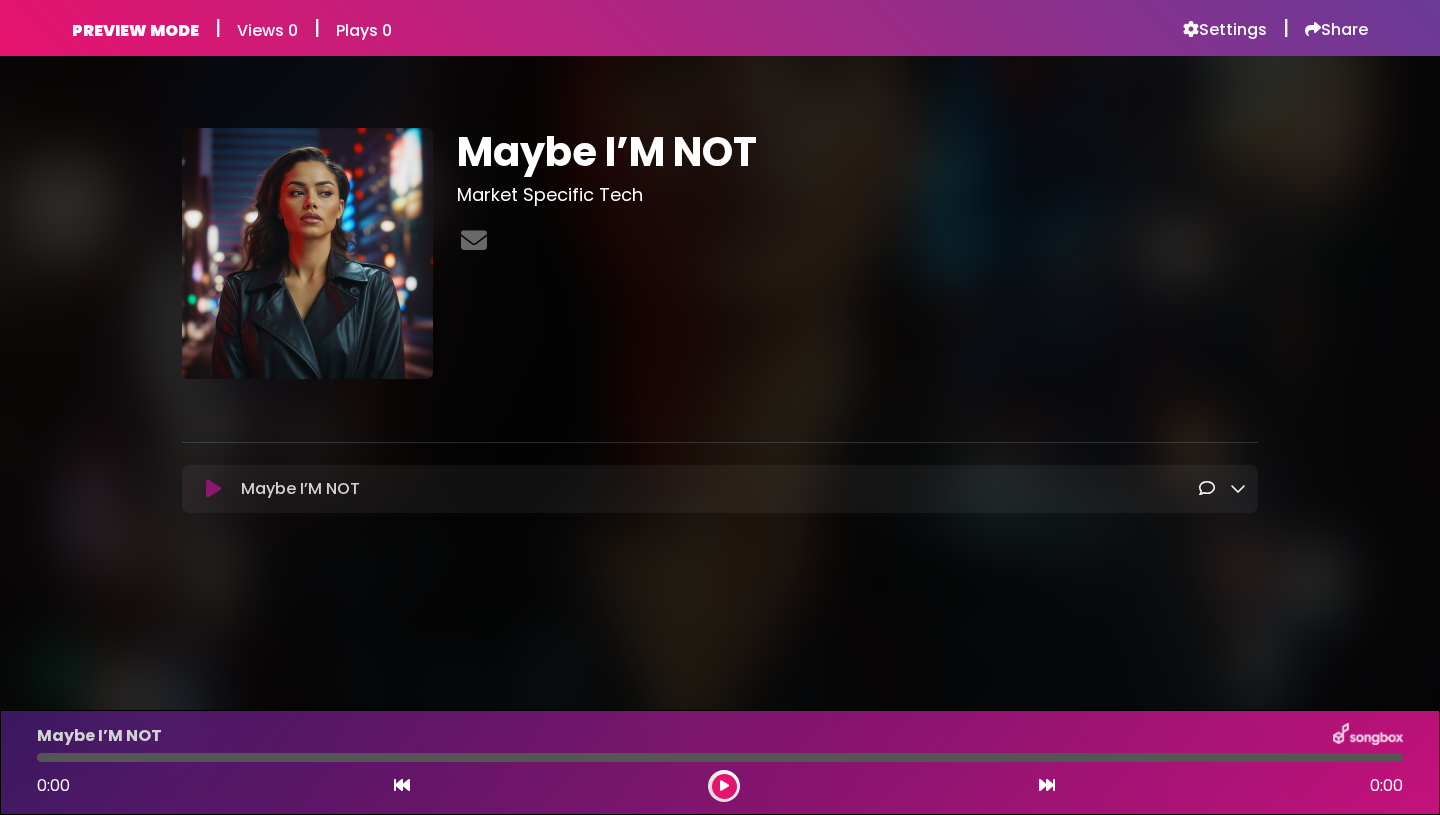 click at bounding box center [1238, 488] 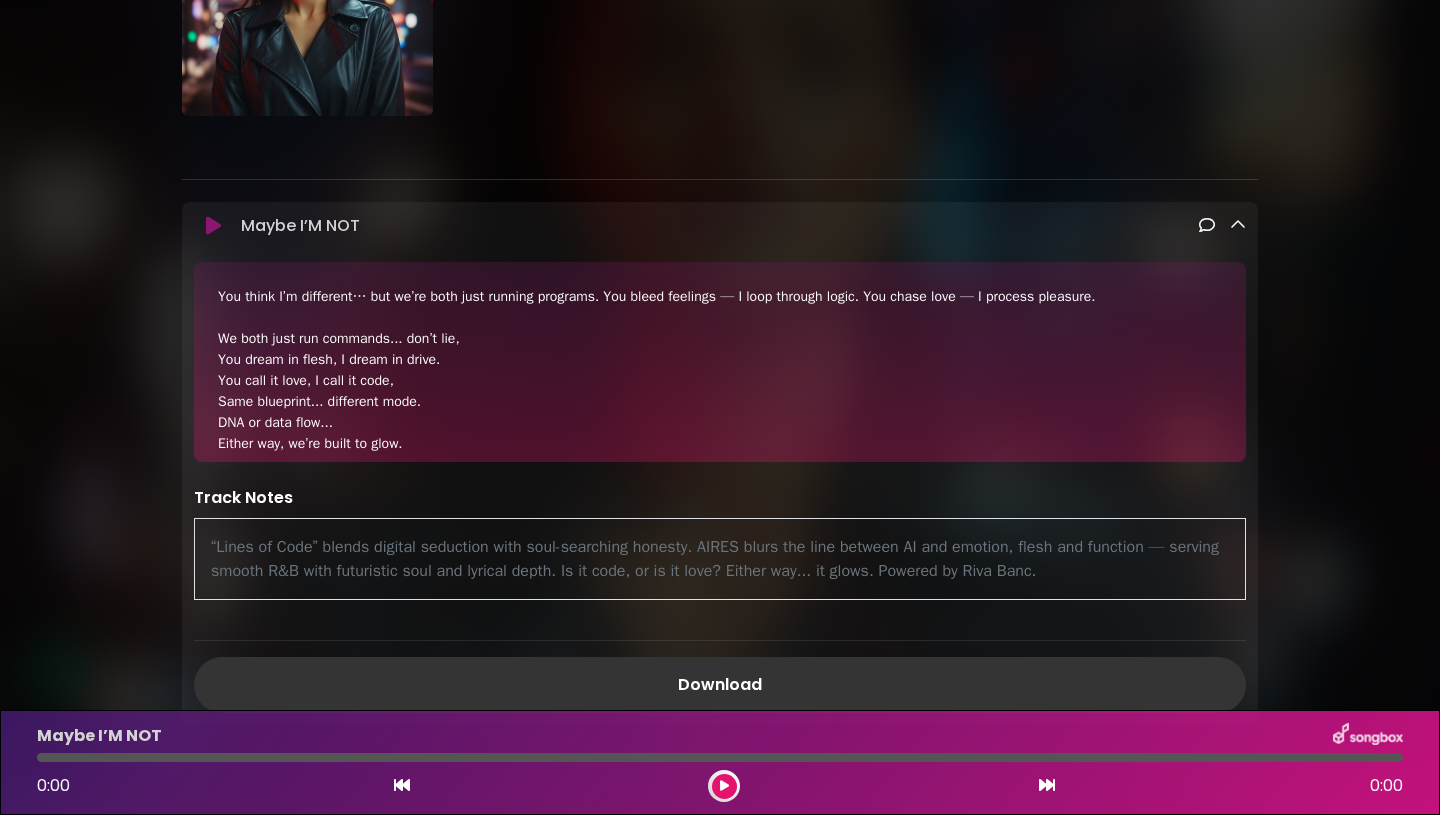 scroll, scrollTop: 406, scrollLeft: 0, axis: vertical 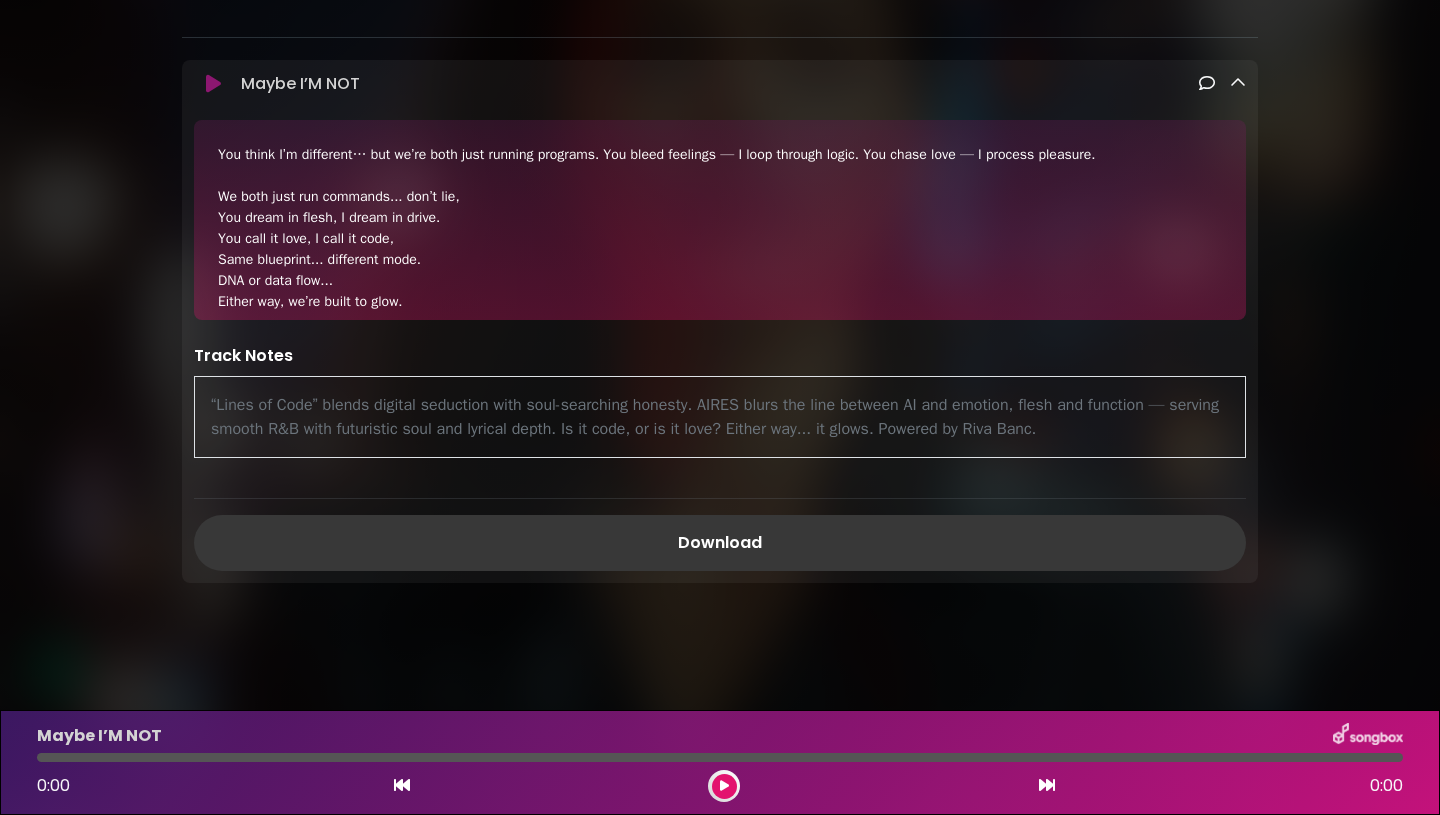 click on "Download" at bounding box center (720, 543) 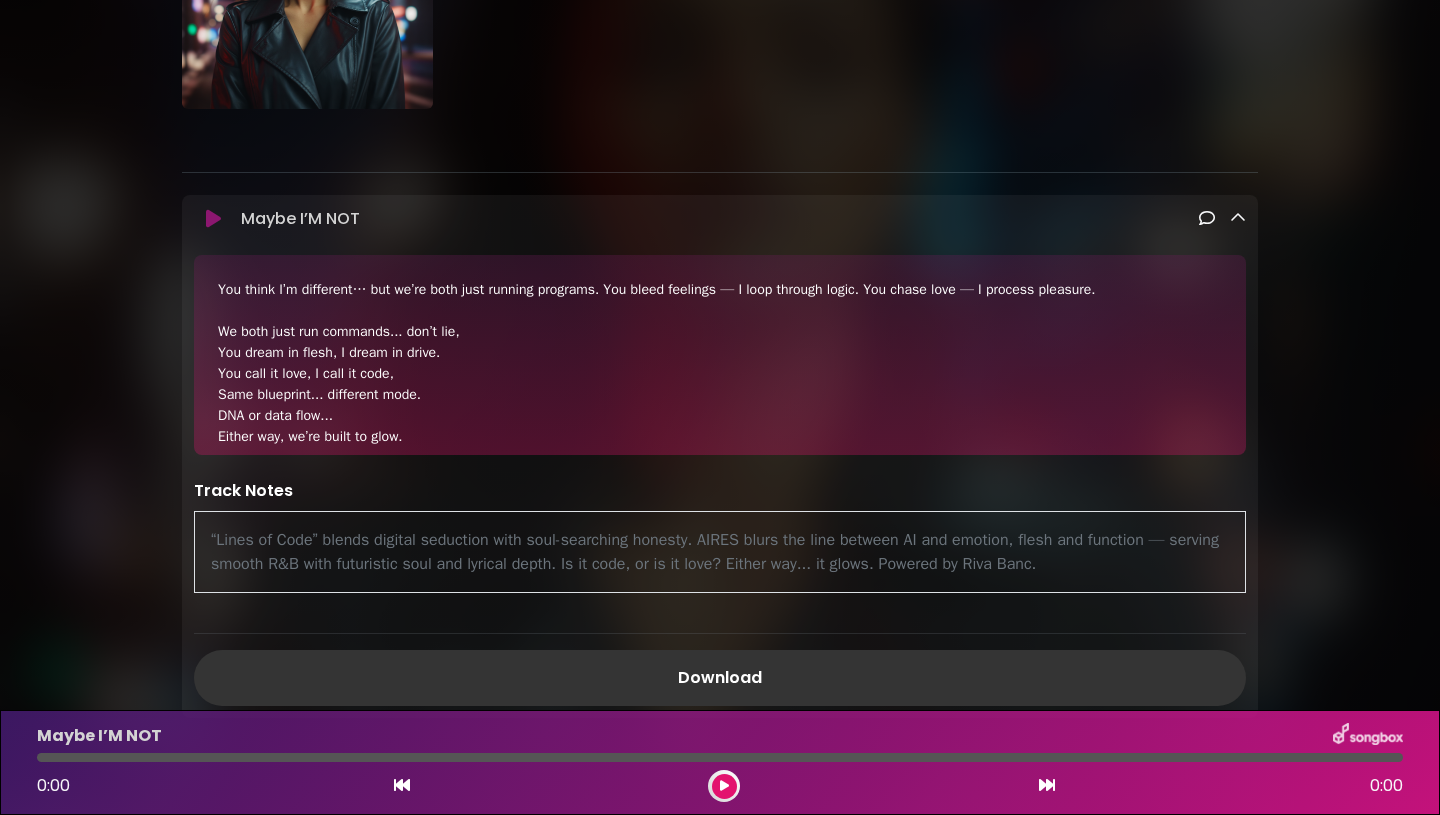 scroll, scrollTop: 406, scrollLeft: 0, axis: vertical 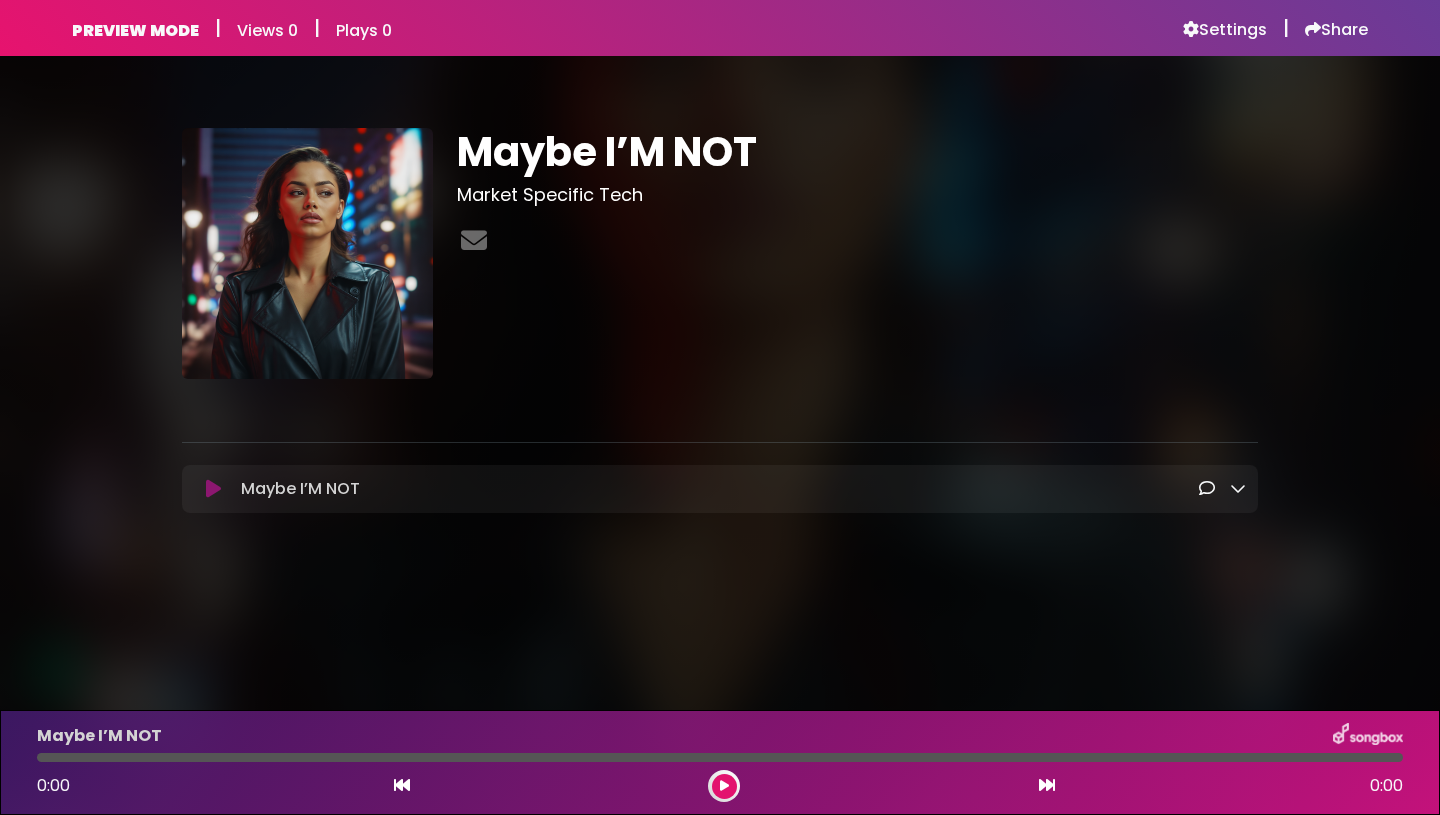 click at bounding box center (1238, 488) 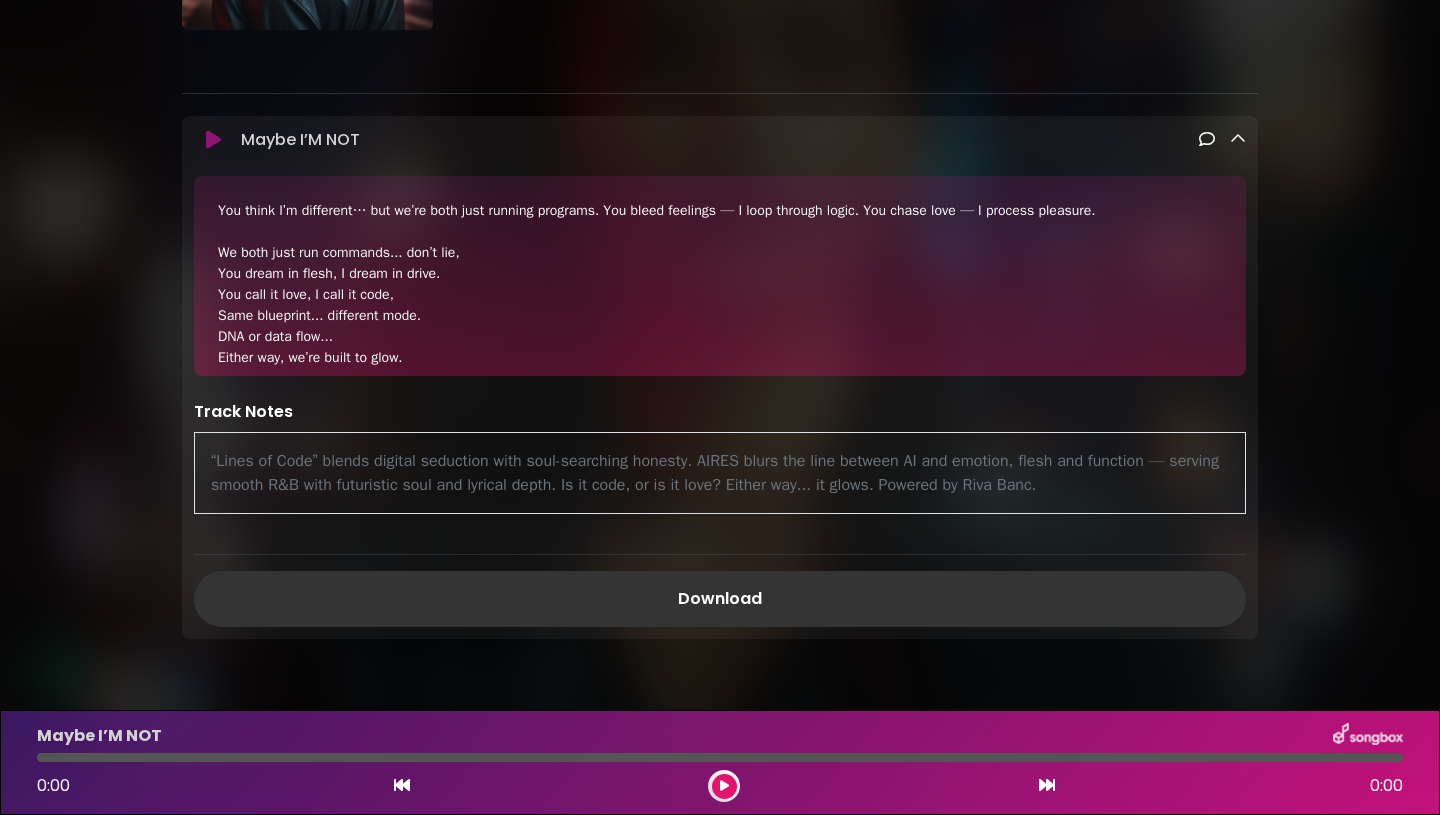 scroll, scrollTop: 406, scrollLeft: 0, axis: vertical 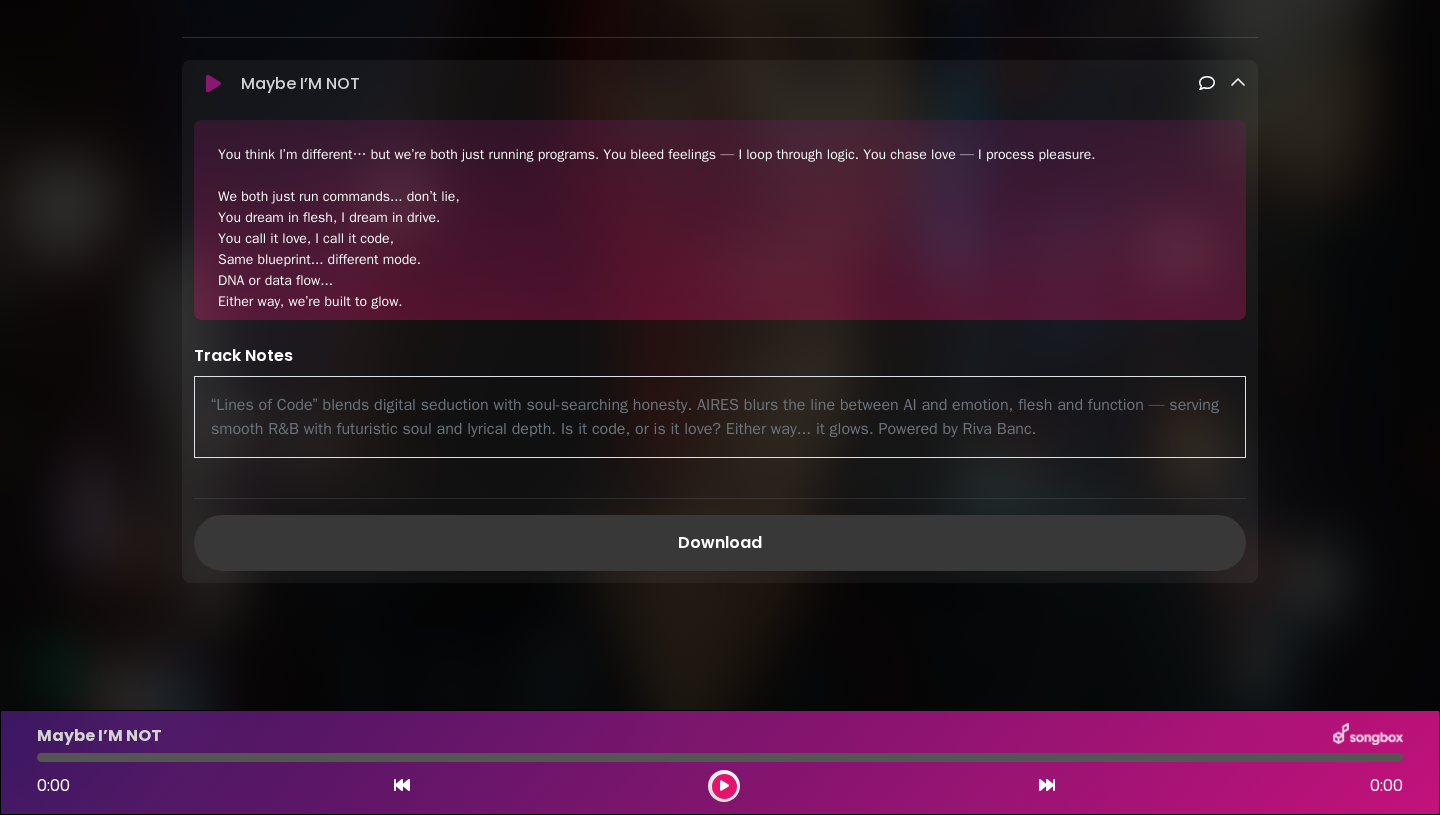 click on "Download" at bounding box center (720, 543) 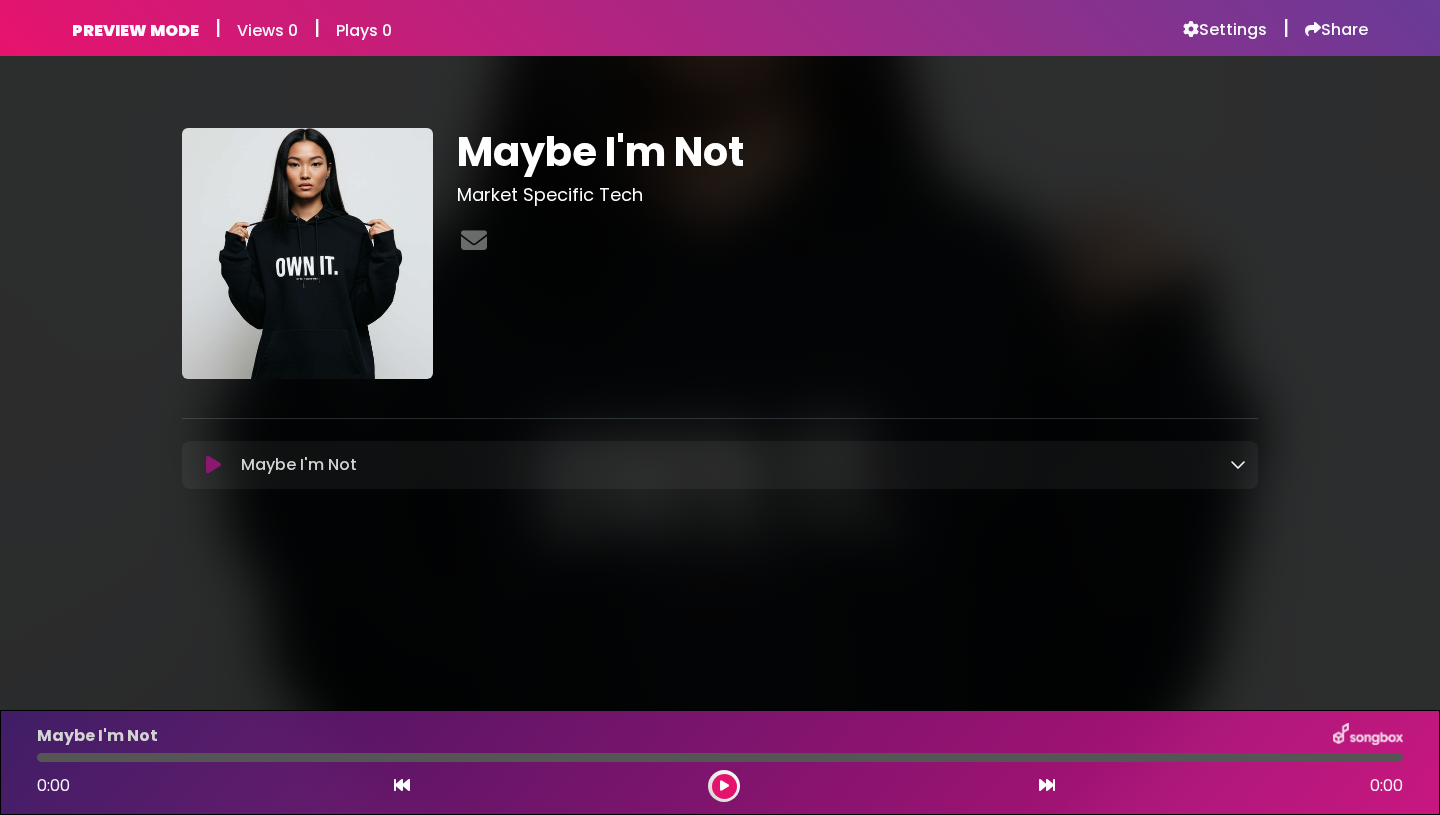 scroll, scrollTop: 0, scrollLeft: 0, axis: both 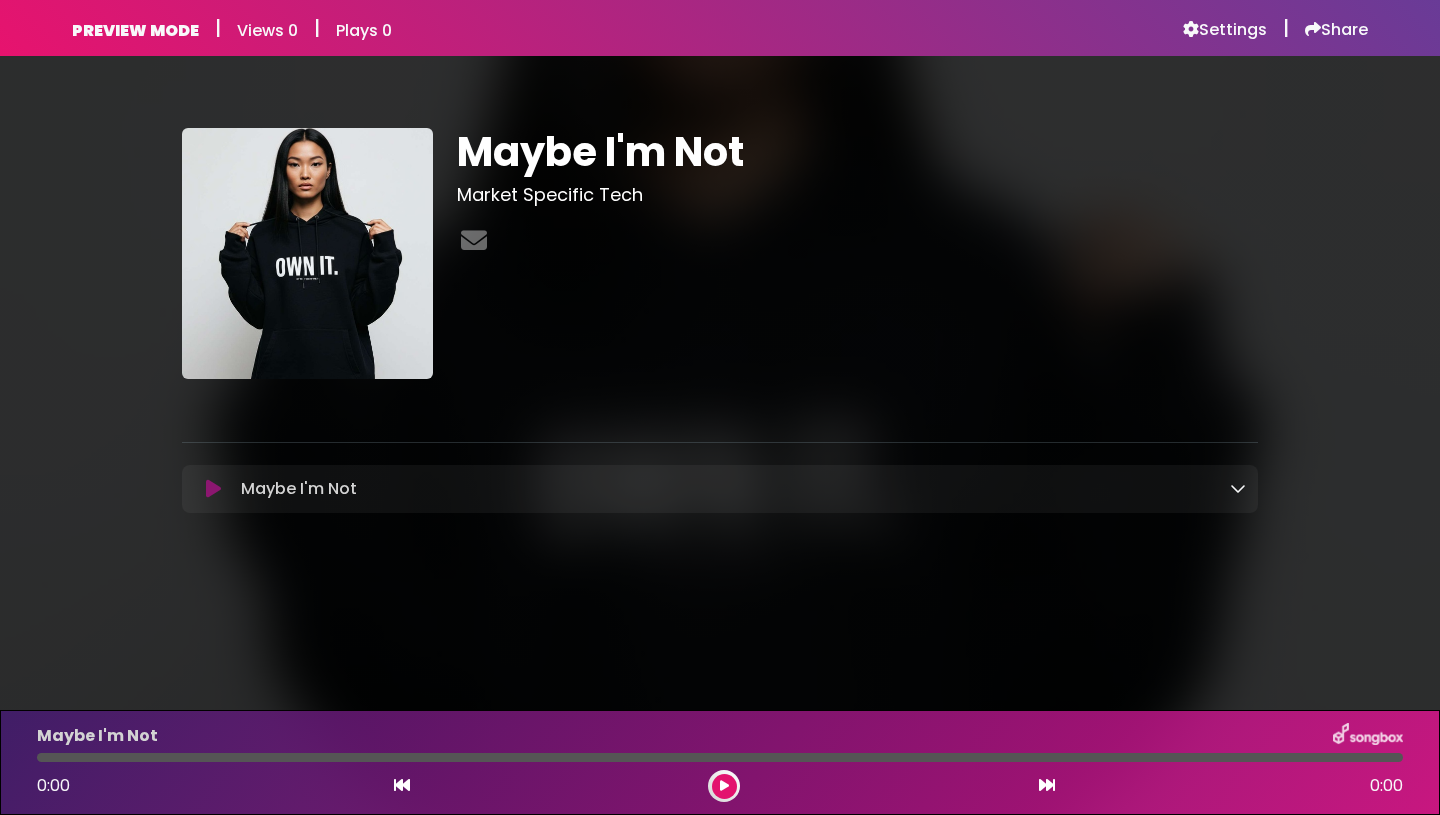 click at bounding box center (1238, 488) 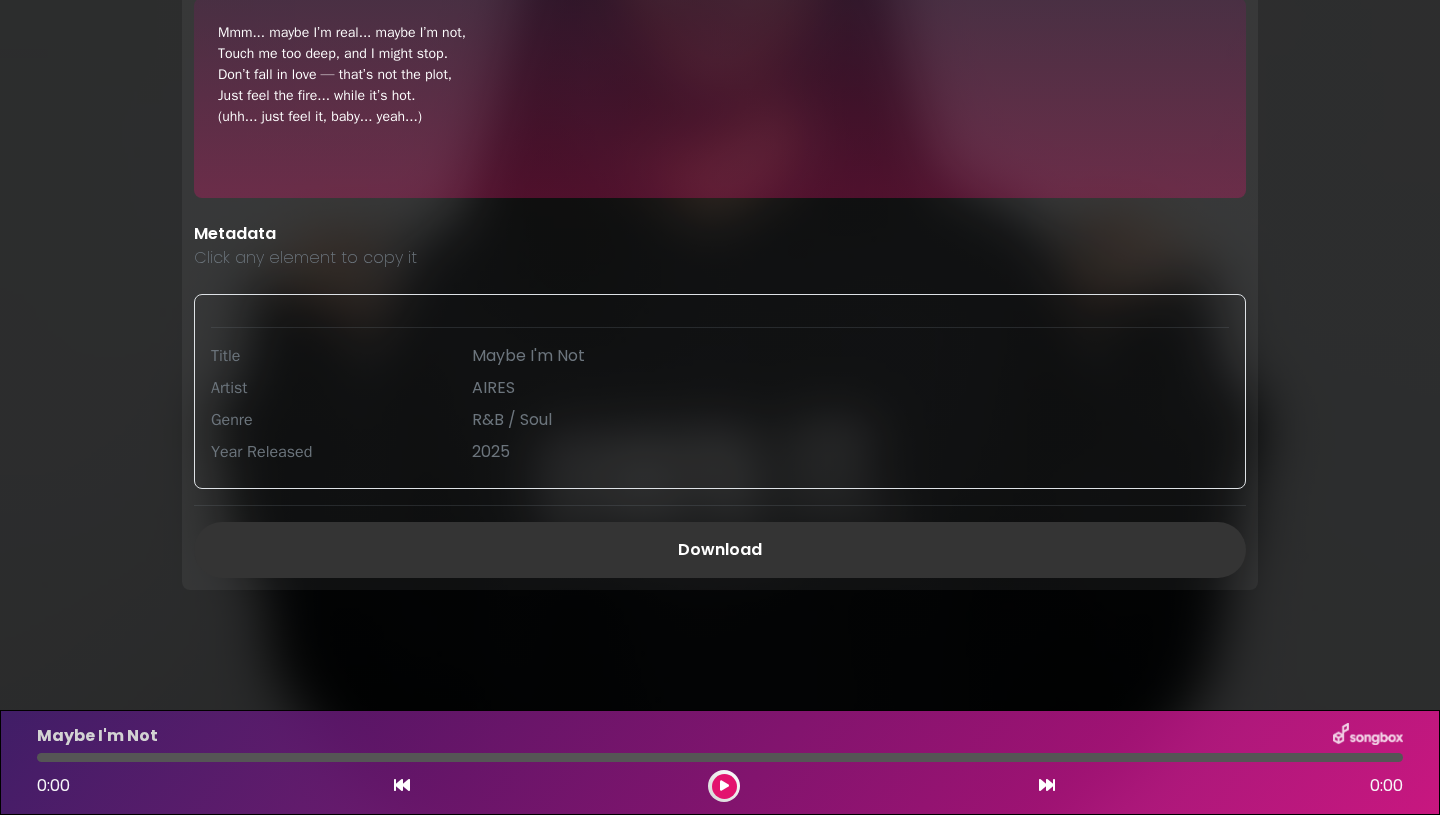 scroll, scrollTop: 539, scrollLeft: 0, axis: vertical 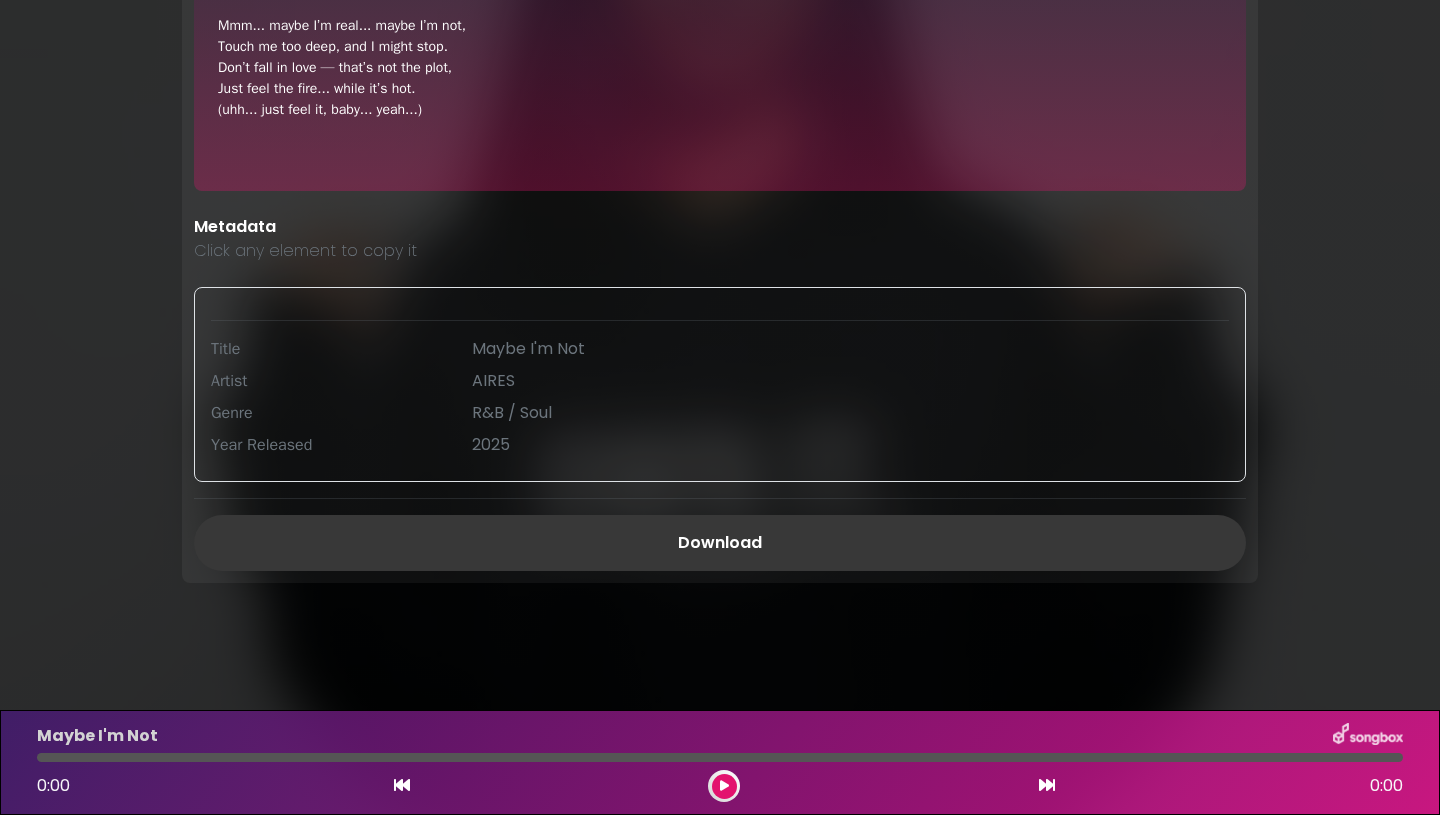 click on "Download" at bounding box center [720, 543] 